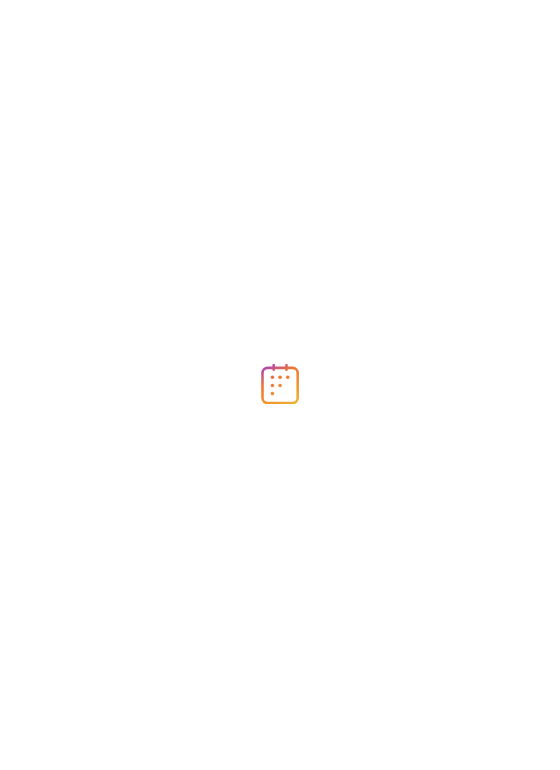 scroll, scrollTop: 0, scrollLeft: 0, axis: both 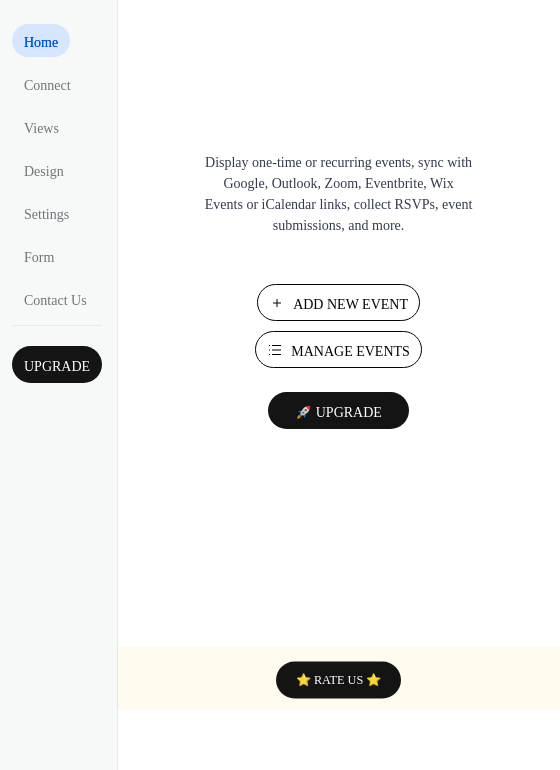 click on "Add New Event" at bounding box center [350, 304] 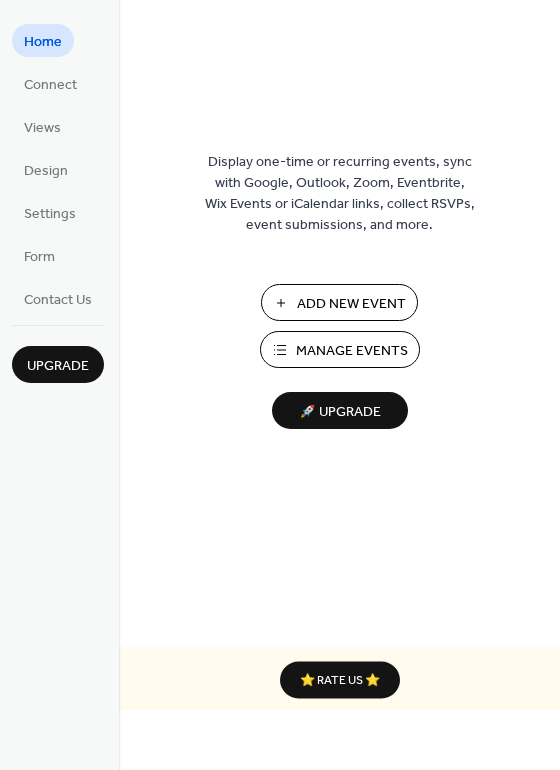 click on "Manage Events" at bounding box center (352, 351) 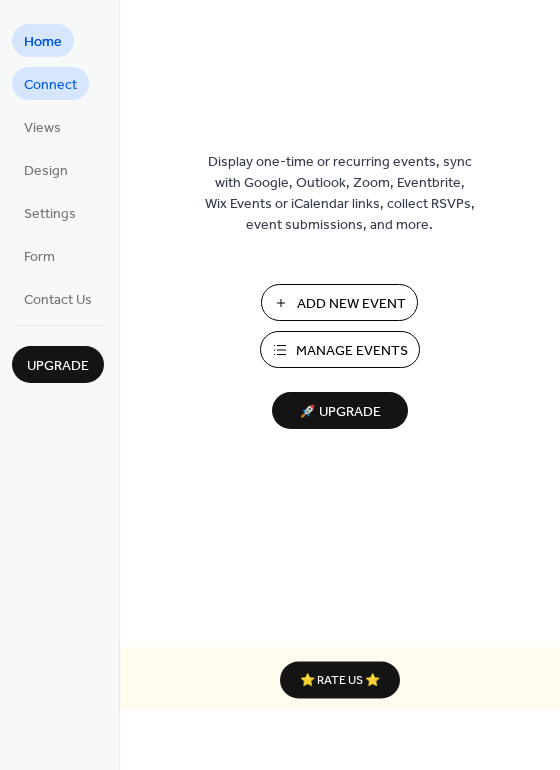 click on "Connect" at bounding box center (50, 85) 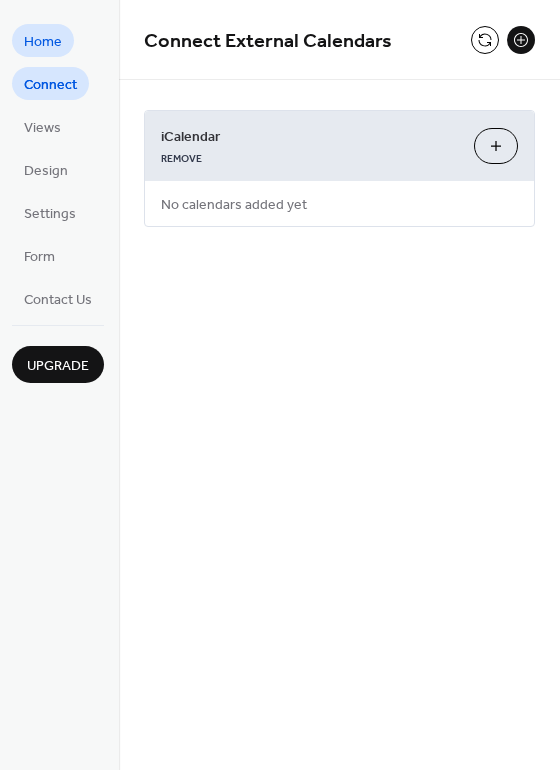 click on "Home" at bounding box center [43, 42] 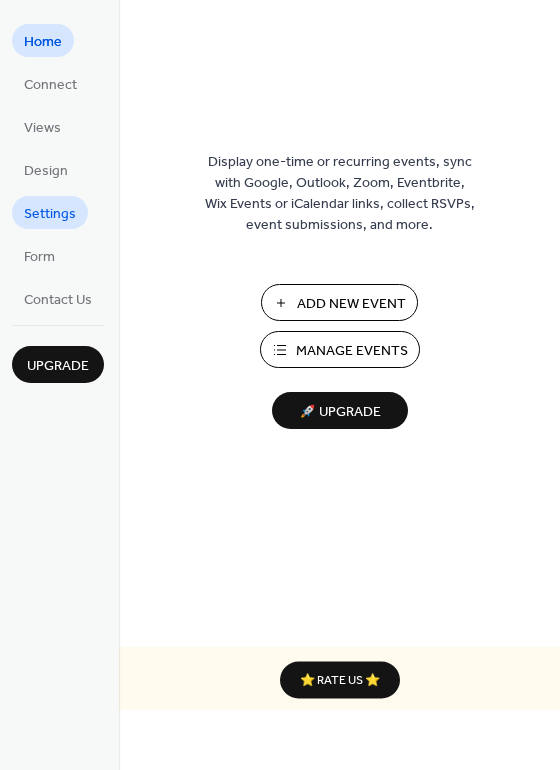 click on "Settings" at bounding box center [50, 214] 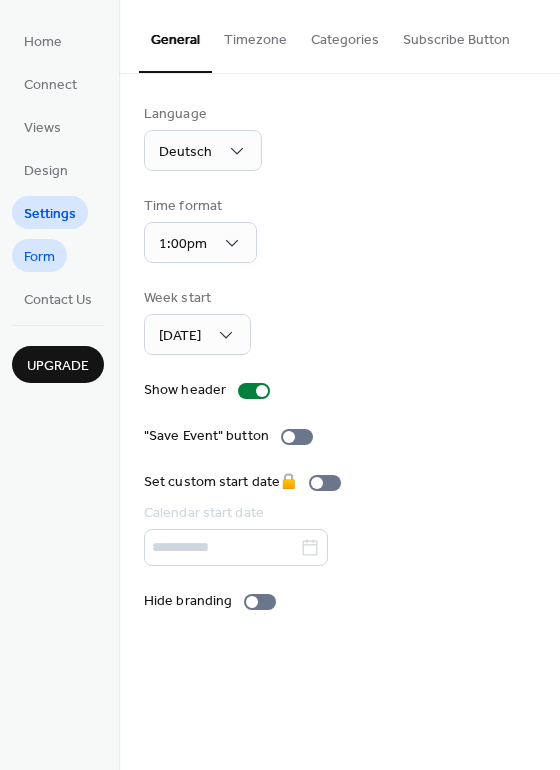 click on "Form" at bounding box center [39, 255] 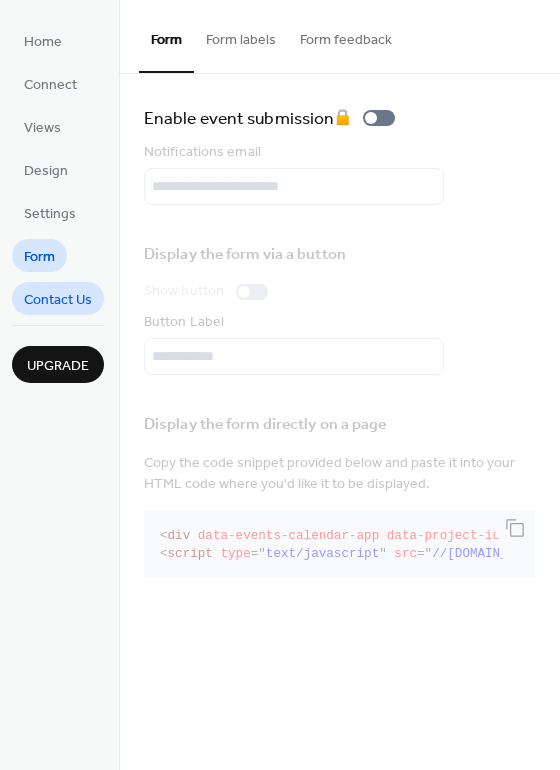 click on "Contact Us" at bounding box center (58, 300) 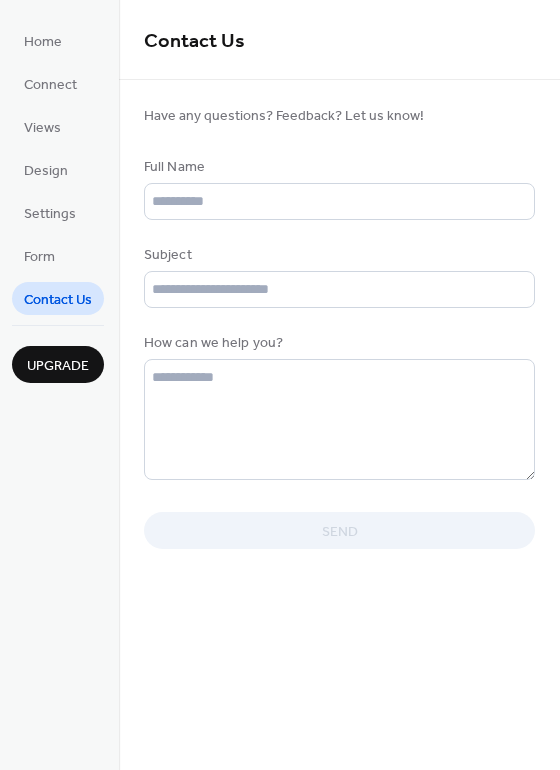 click on "Upgrade" at bounding box center [58, 366] 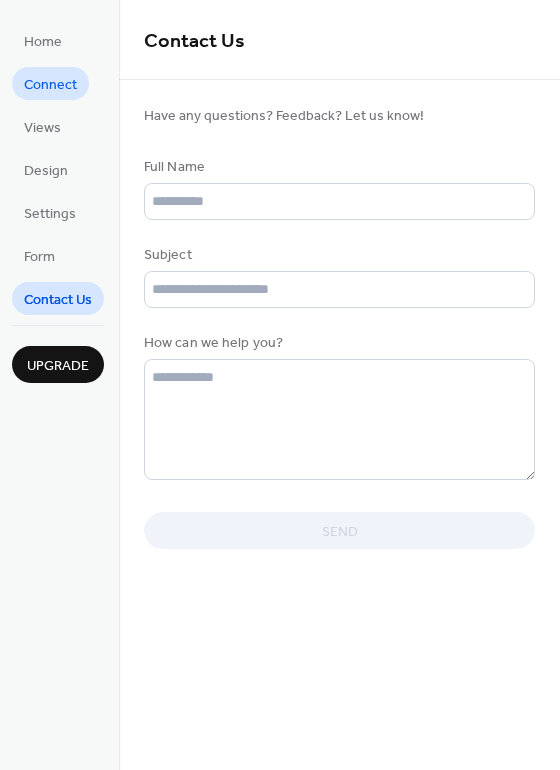 click on "Connect" at bounding box center (50, 85) 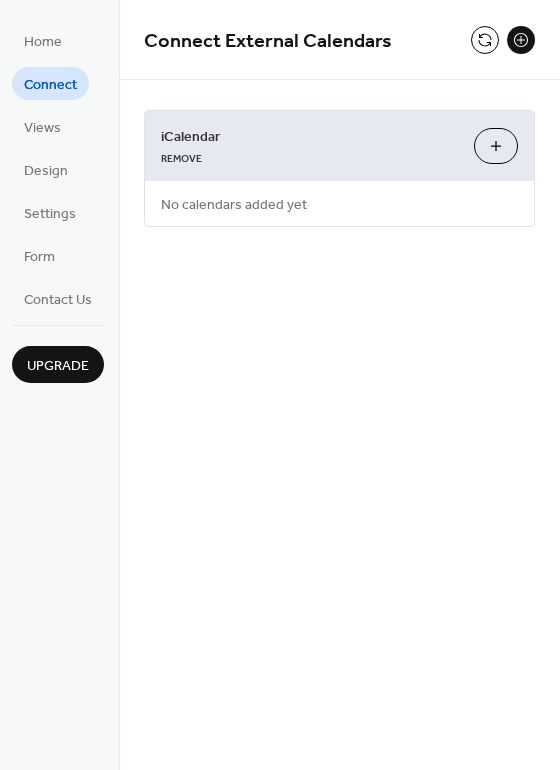 click on "Add iCalendar" at bounding box center [496, 146] 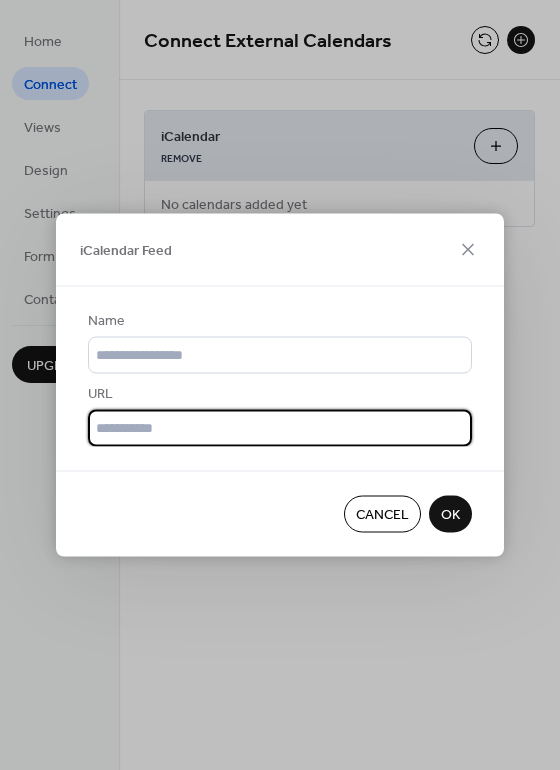 click at bounding box center (280, 428) 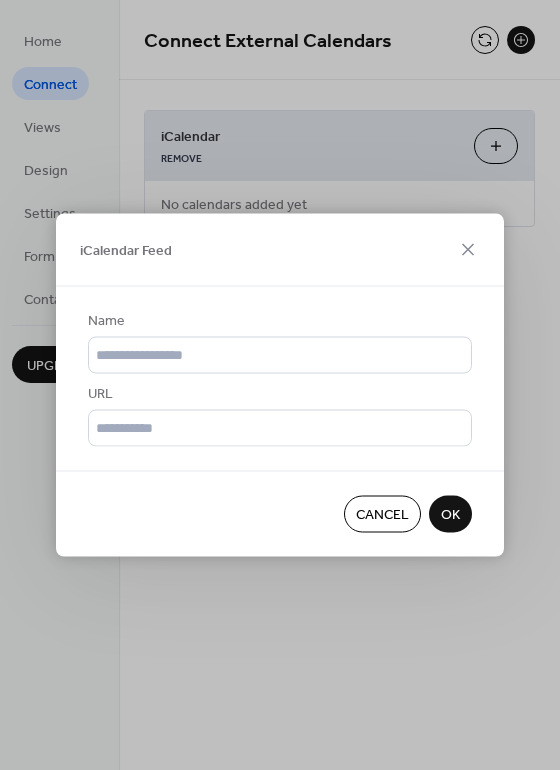 click on "Cancel" at bounding box center [382, 515] 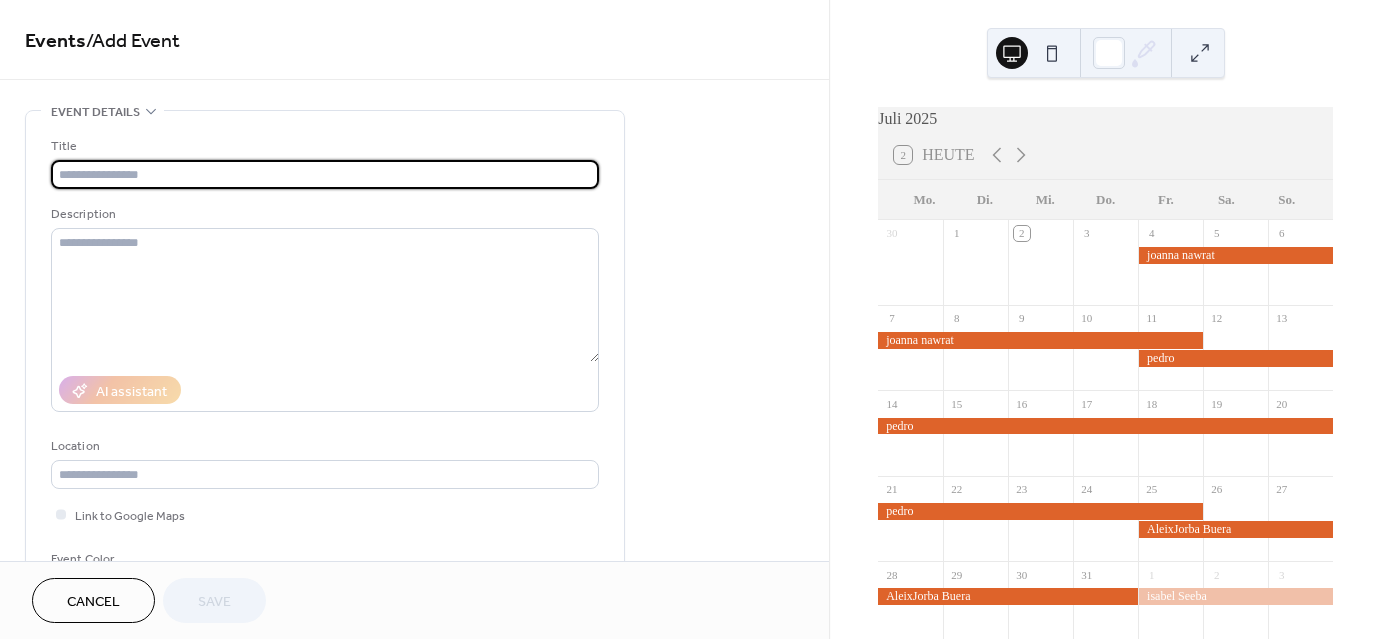 scroll, scrollTop: 0, scrollLeft: 0, axis: both 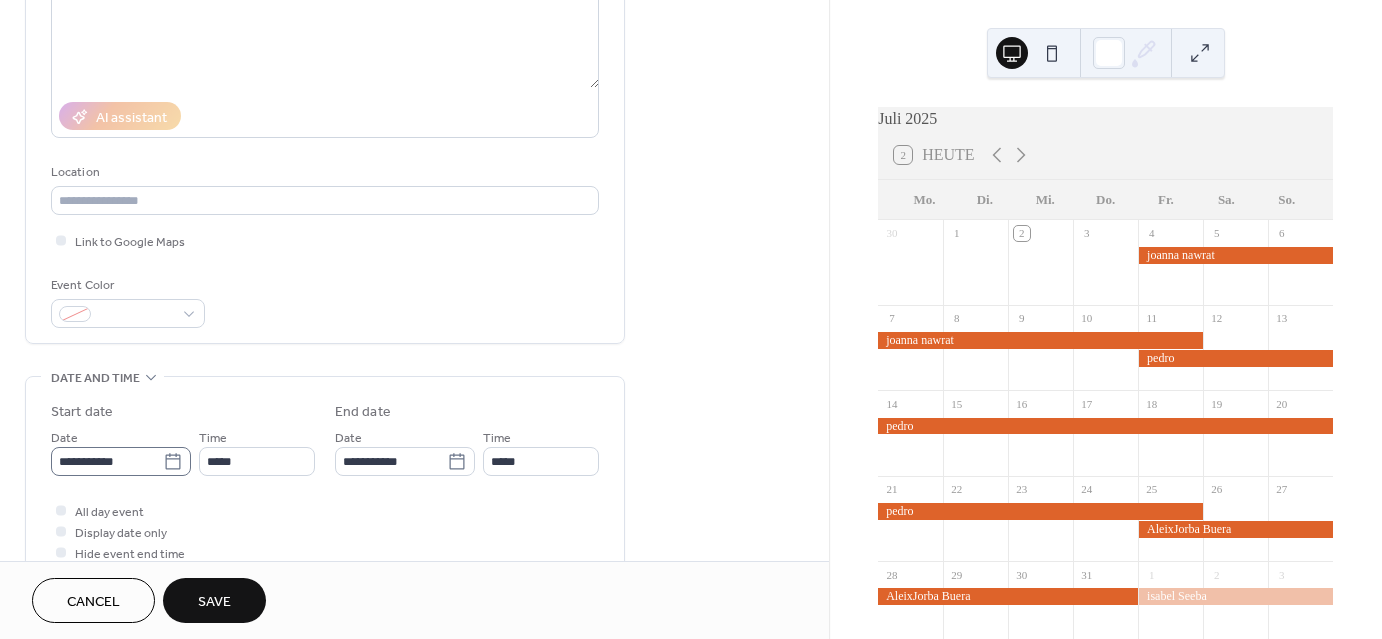 type on "**********" 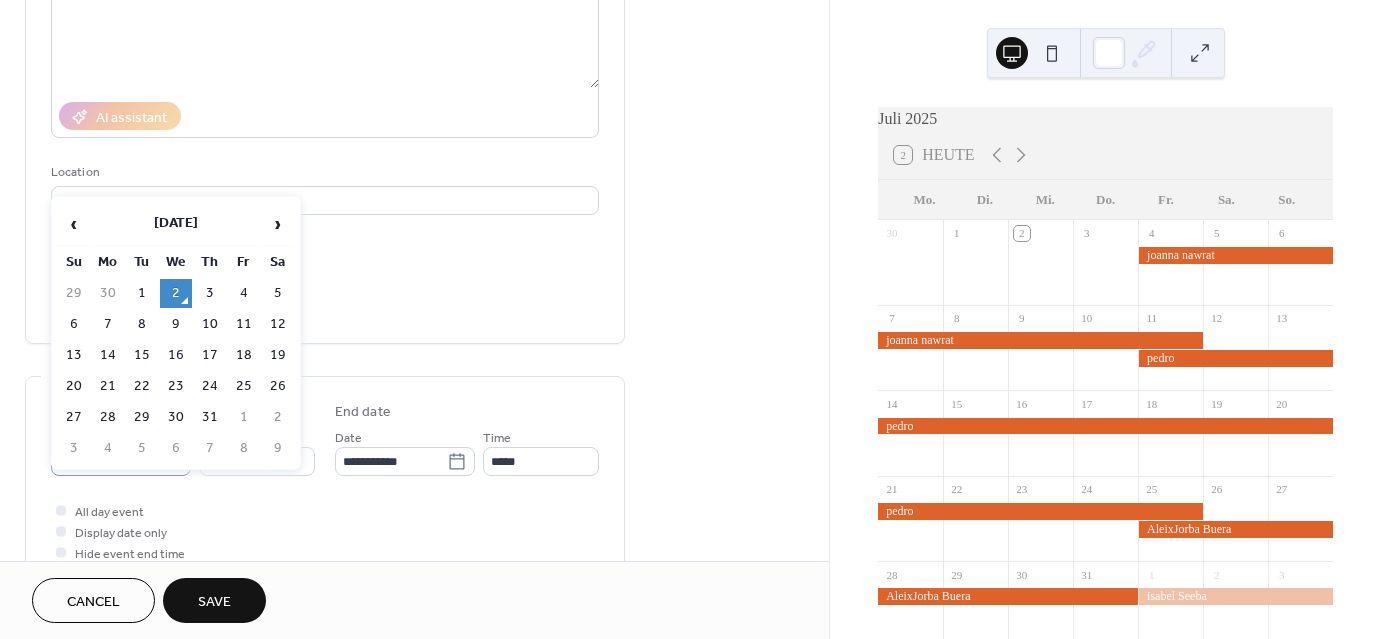 click 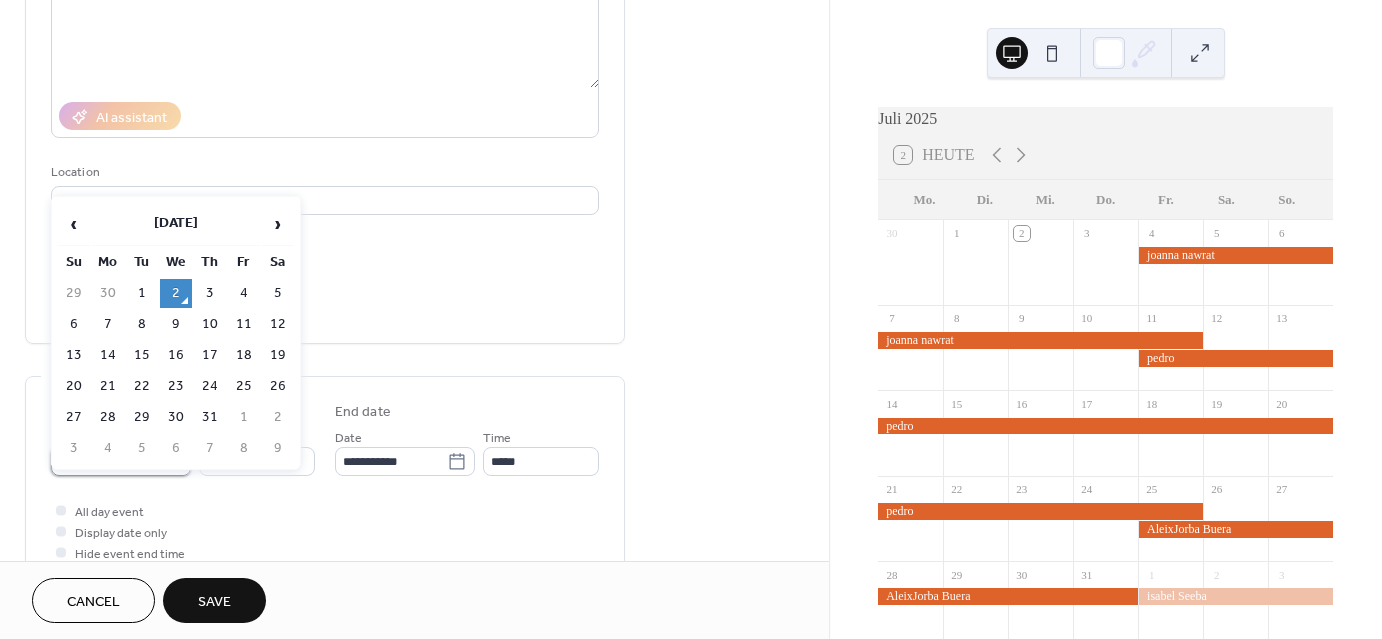 click on "**********" at bounding box center [107, 461] 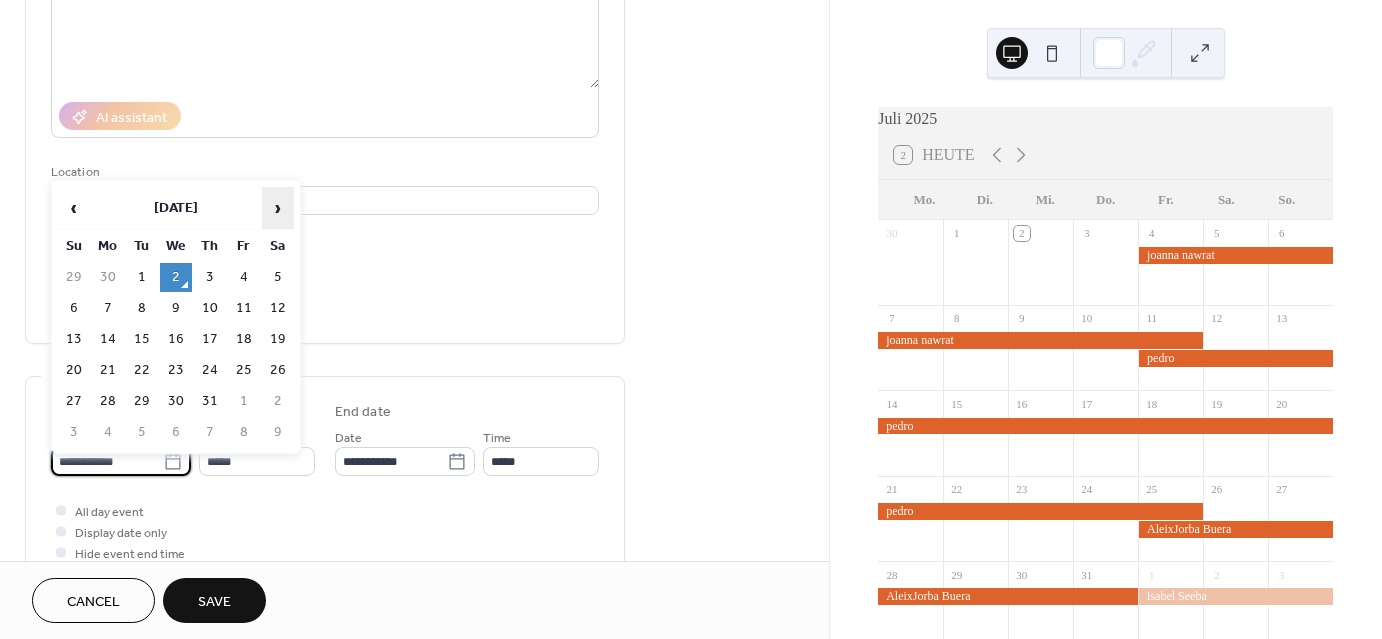 click on "›" at bounding box center (278, 208) 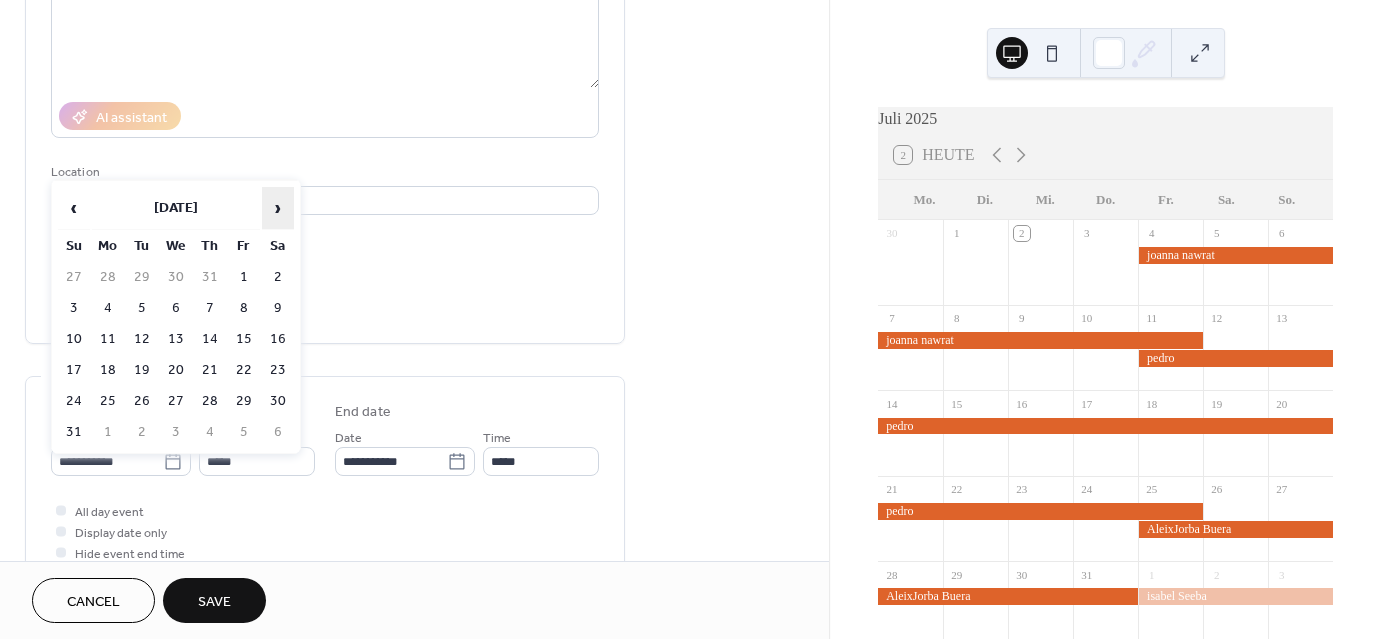 click on "›" at bounding box center (278, 208) 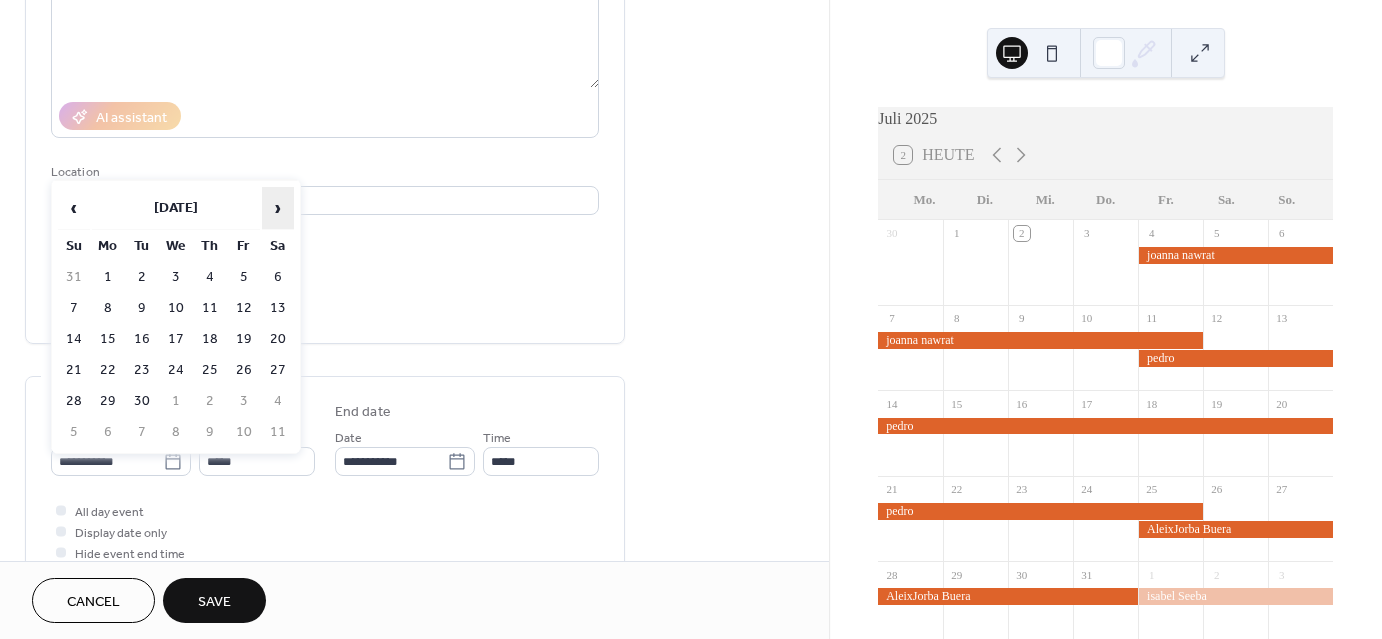 click on "›" at bounding box center (278, 208) 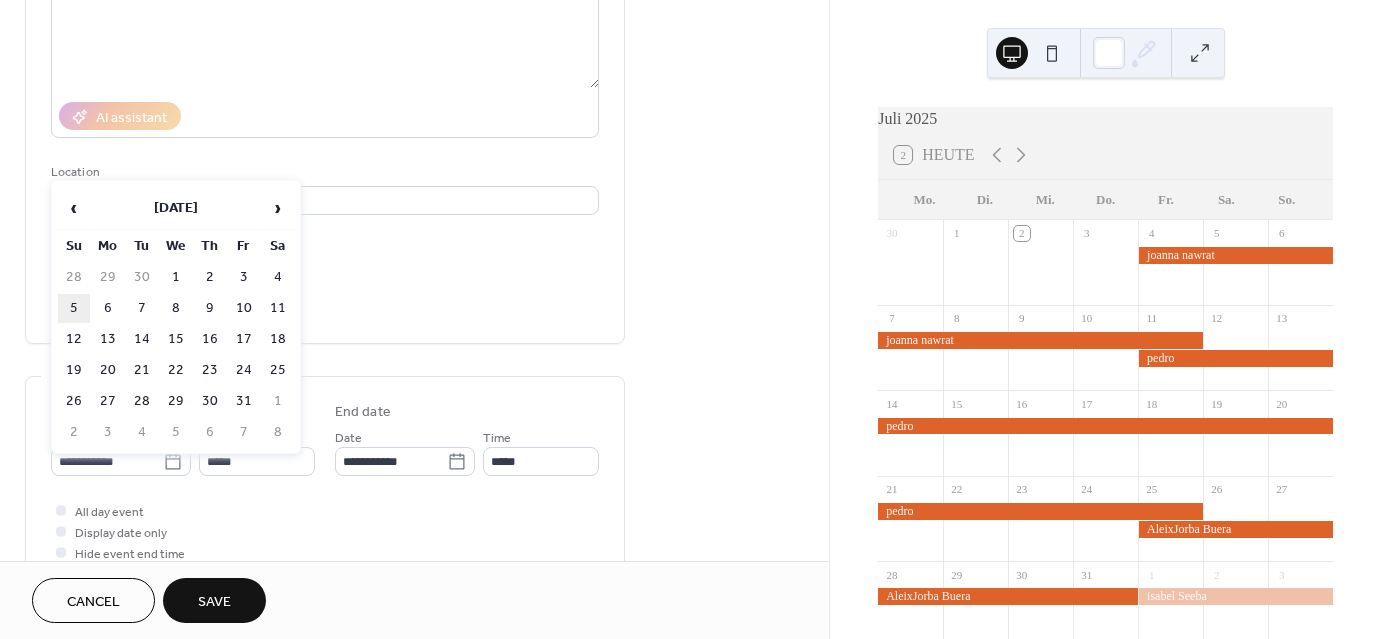 click on "5" at bounding box center [74, 308] 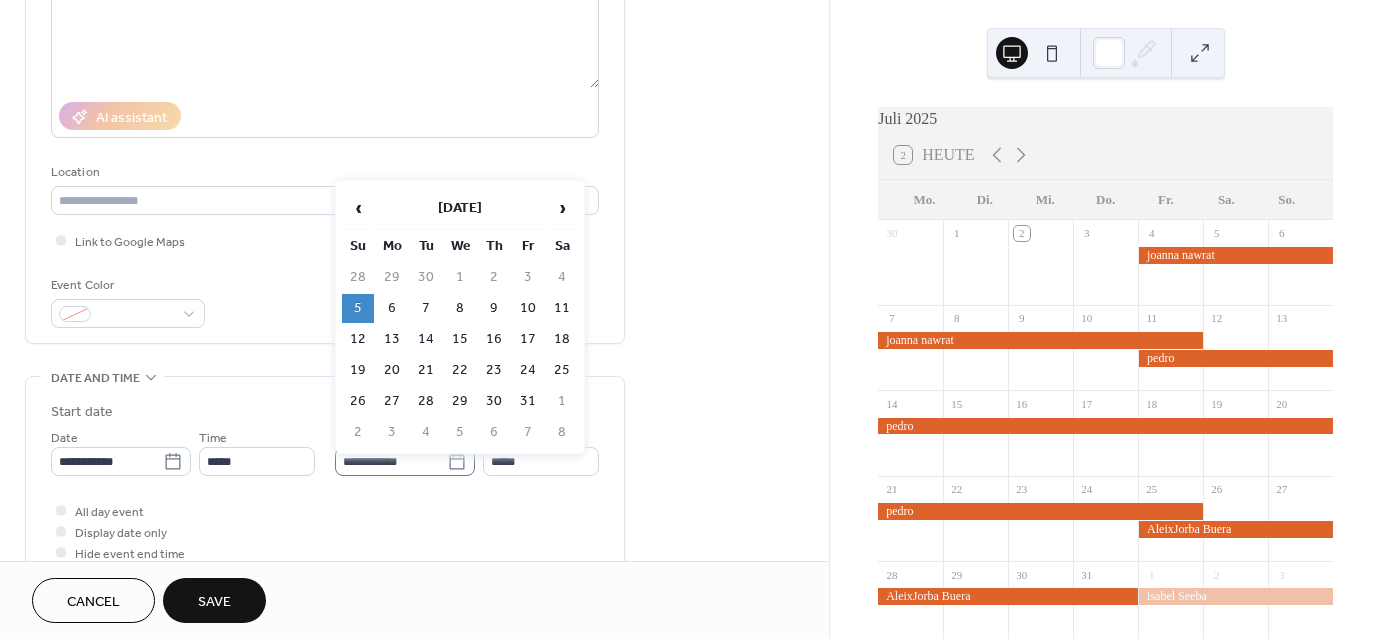 click 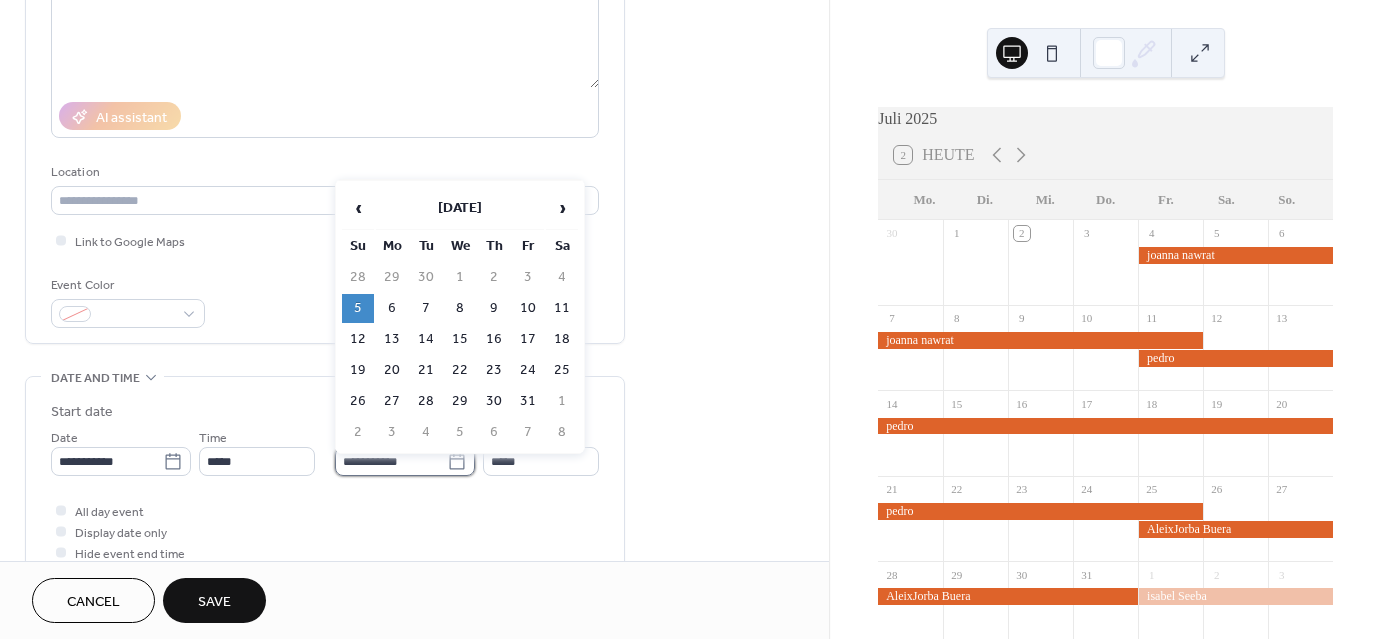 click on "**********" at bounding box center (391, 461) 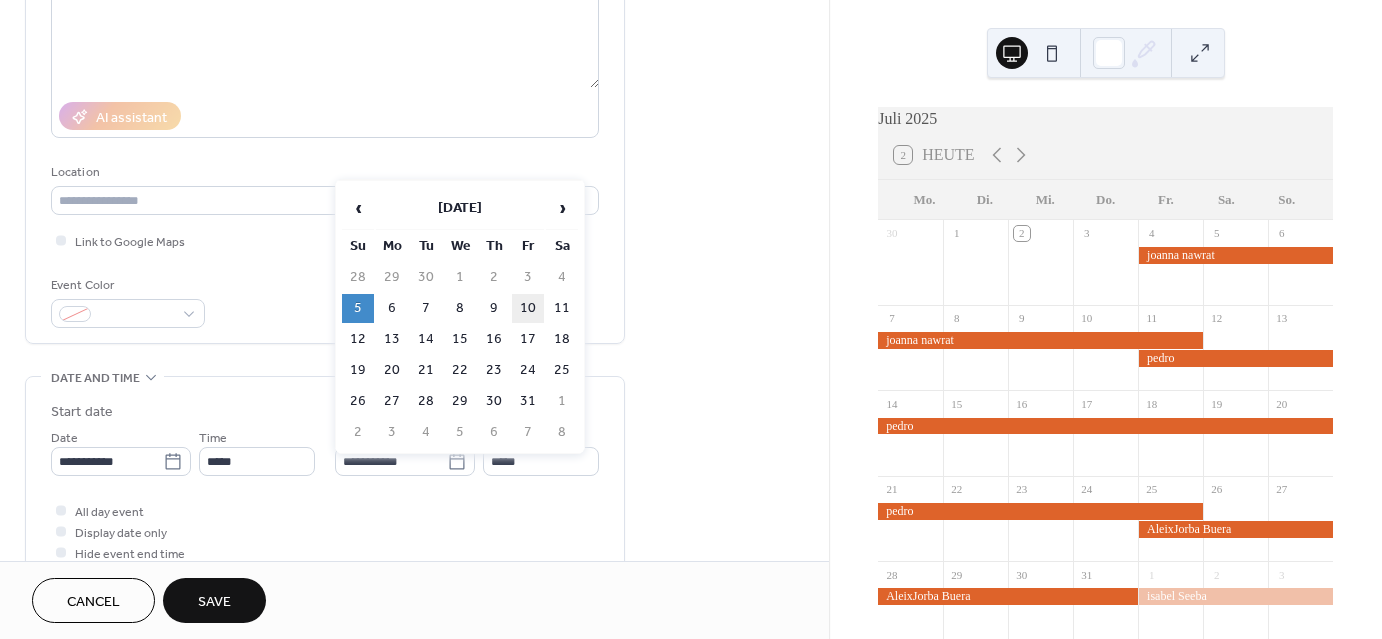click on "10" at bounding box center (528, 308) 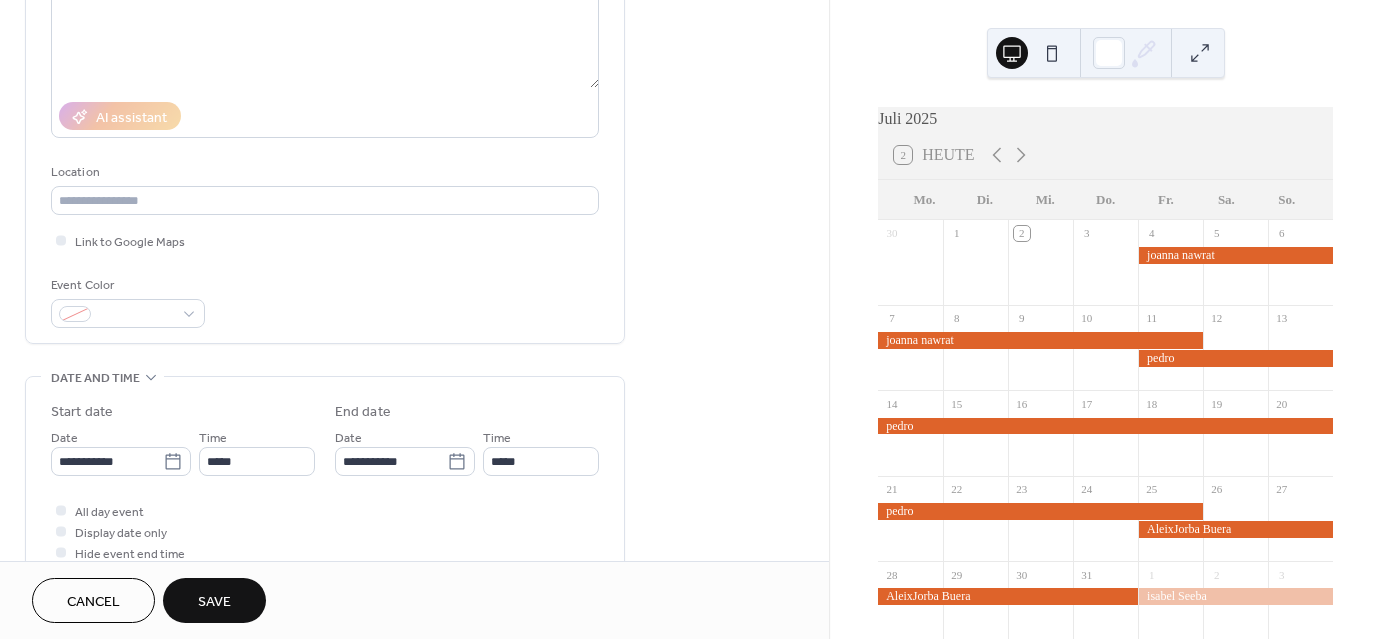 click on "Save" at bounding box center [214, 602] 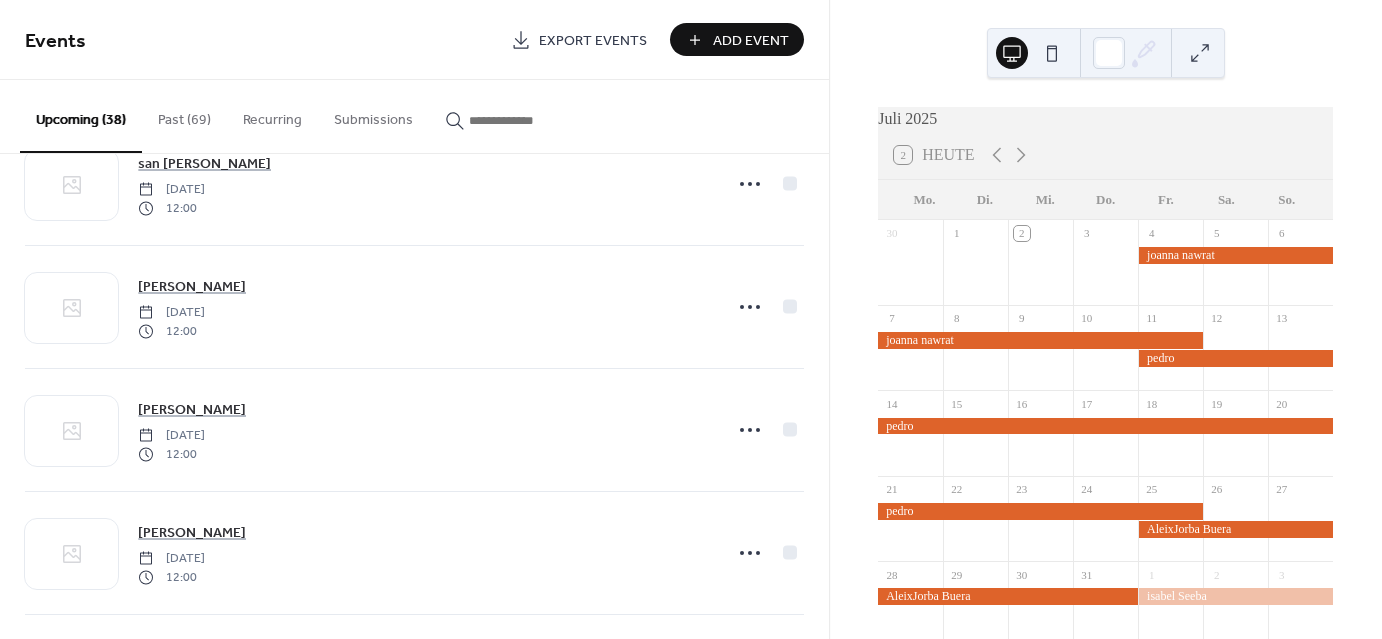 scroll, scrollTop: 3628, scrollLeft: 0, axis: vertical 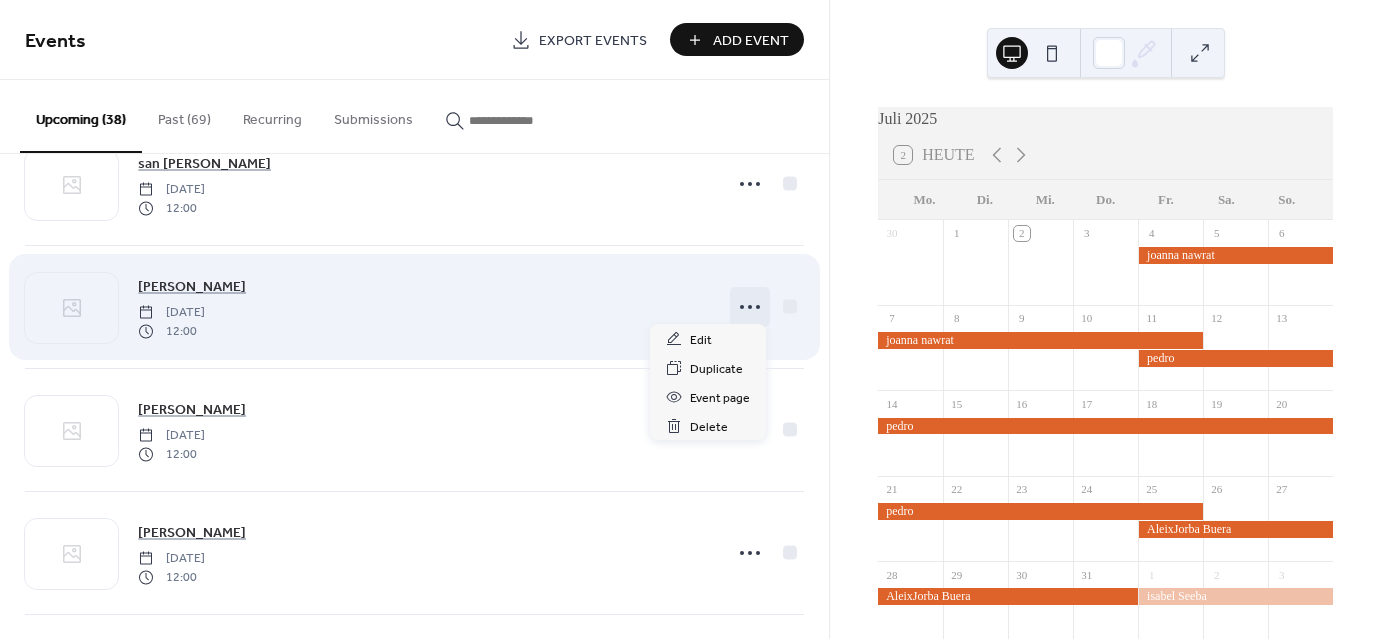 click 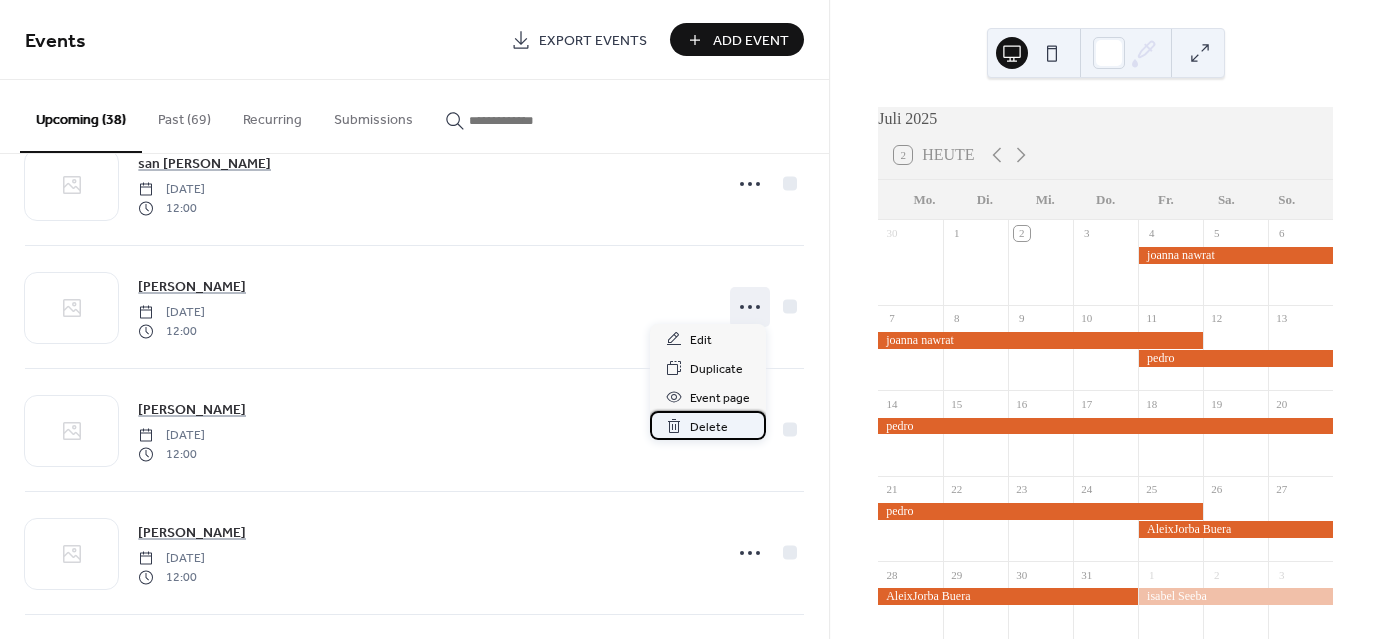 click on "Delete" at bounding box center [709, 427] 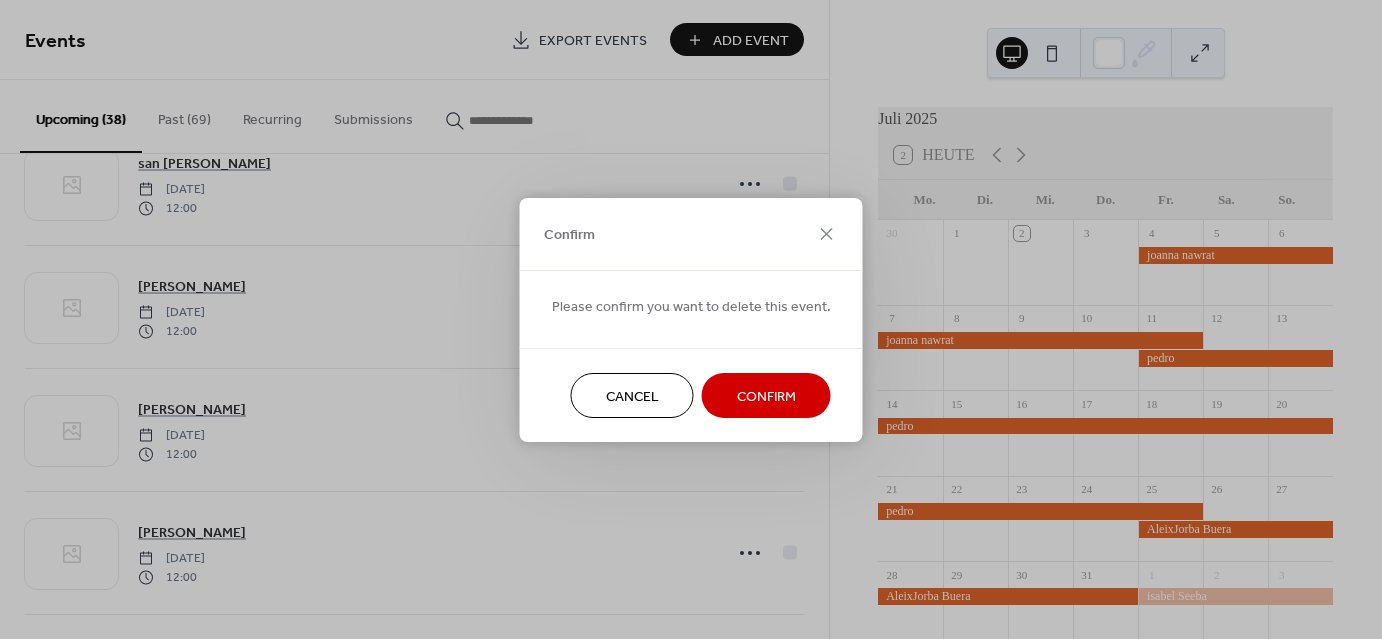 scroll, scrollTop: 3628, scrollLeft: 0, axis: vertical 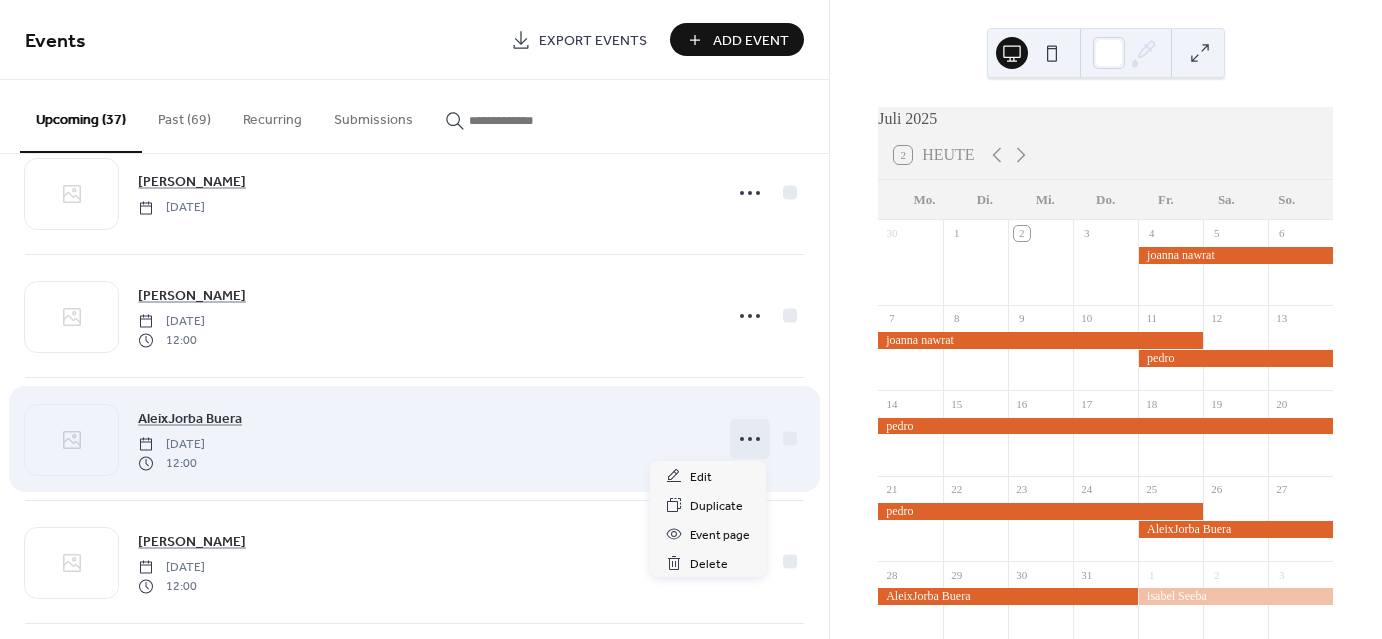 click 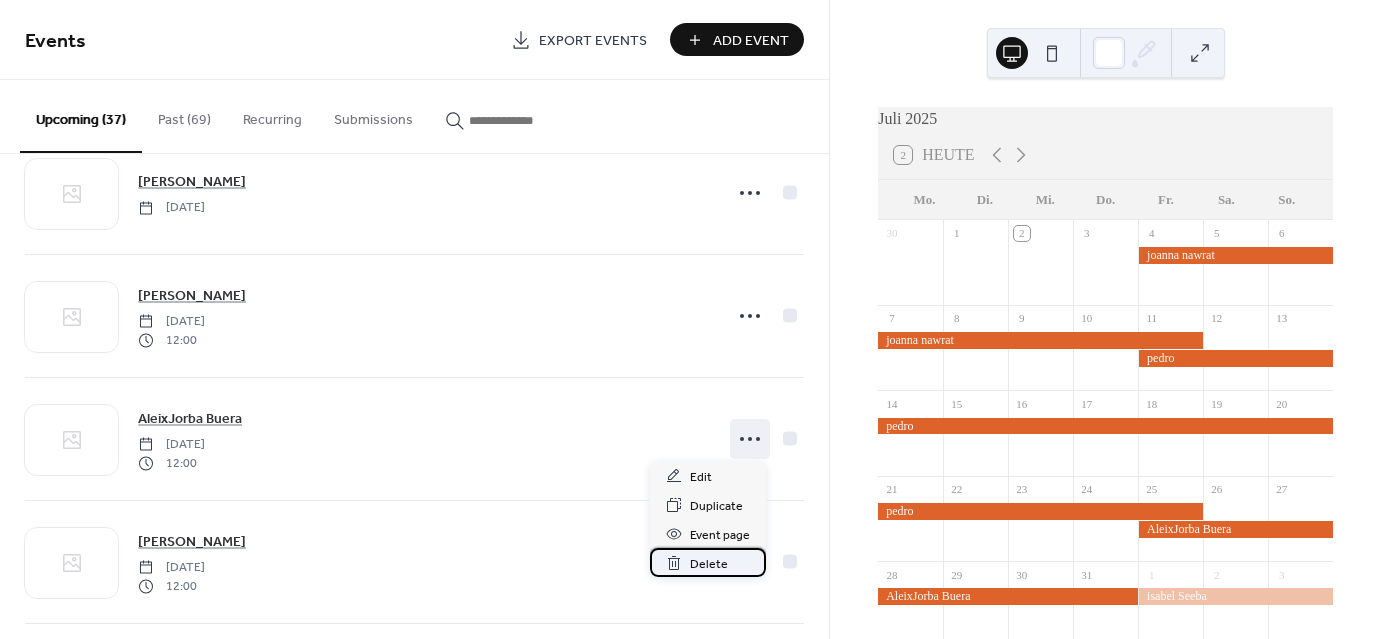 click on "Delete" at bounding box center (709, 564) 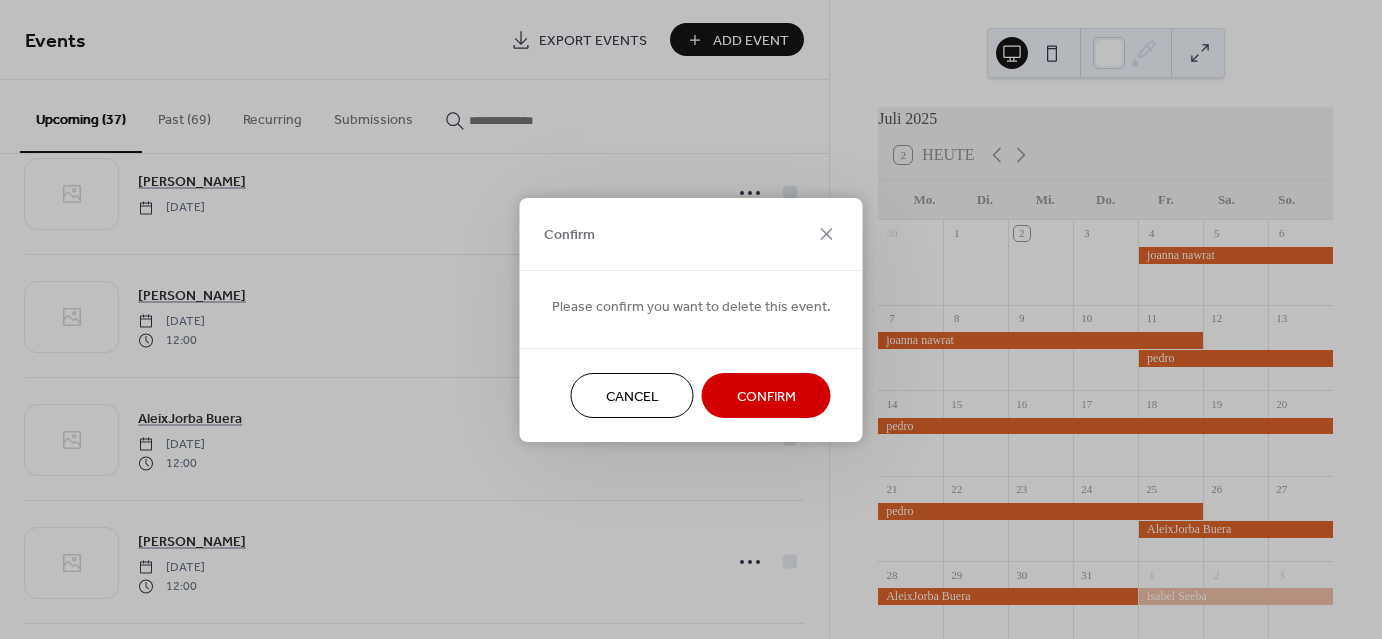 click on "Confirm" at bounding box center [766, 396] 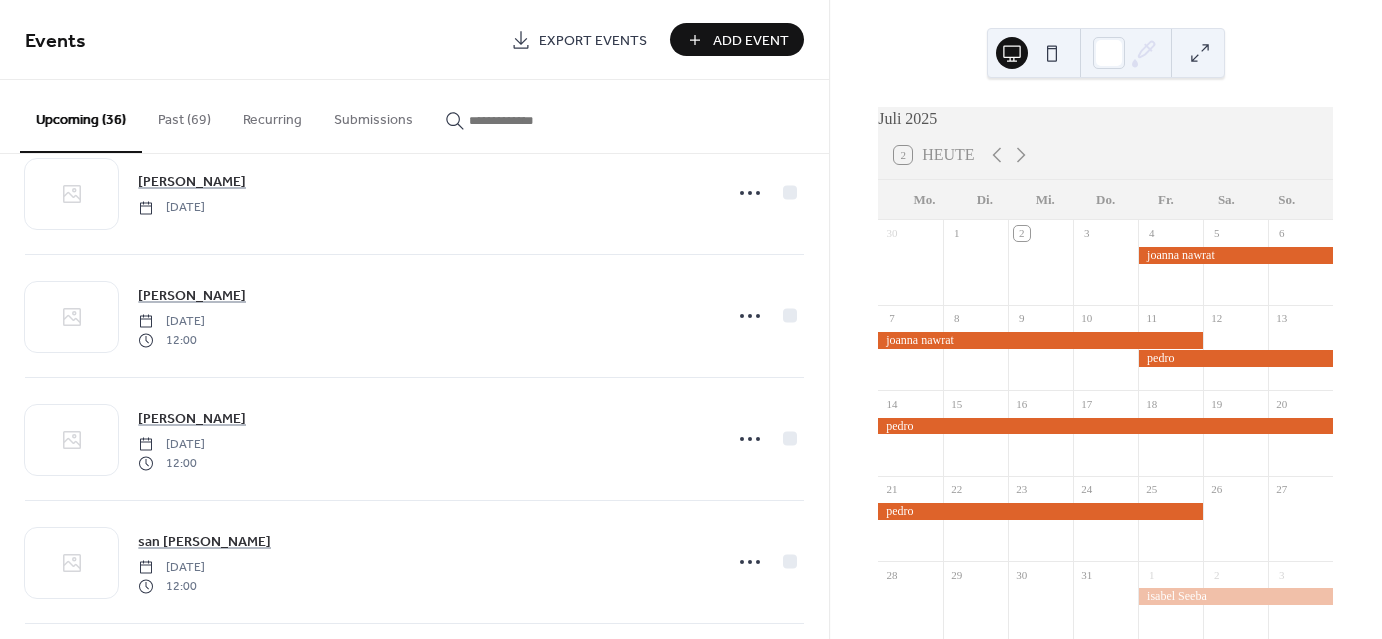 click on "Add Event" at bounding box center [751, 41] 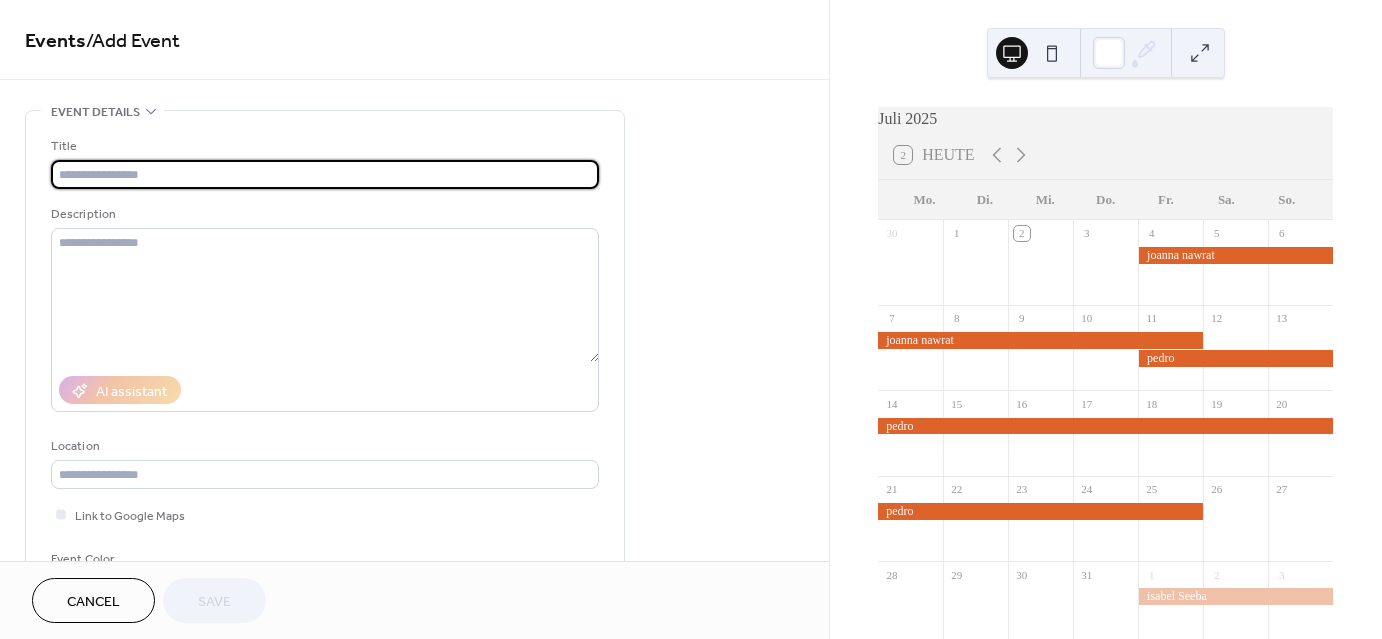 click at bounding box center (325, 174) 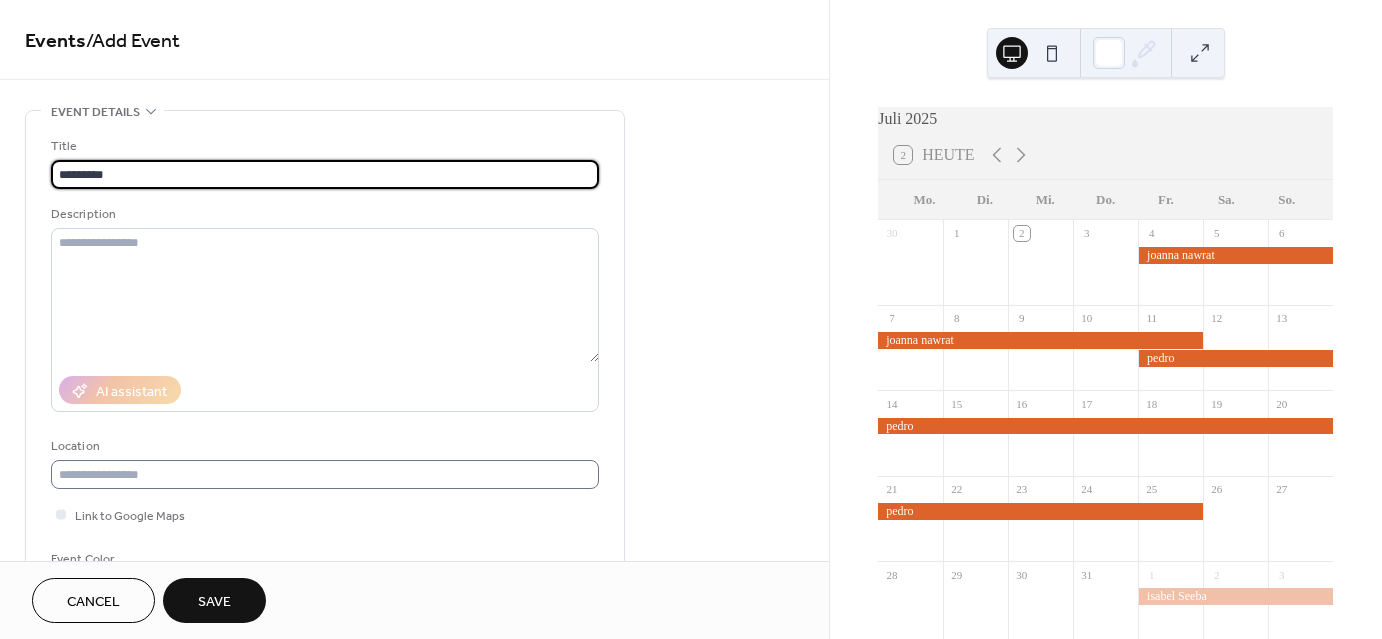 scroll, scrollTop: 204, scrollLeft: 0, axis: vertical 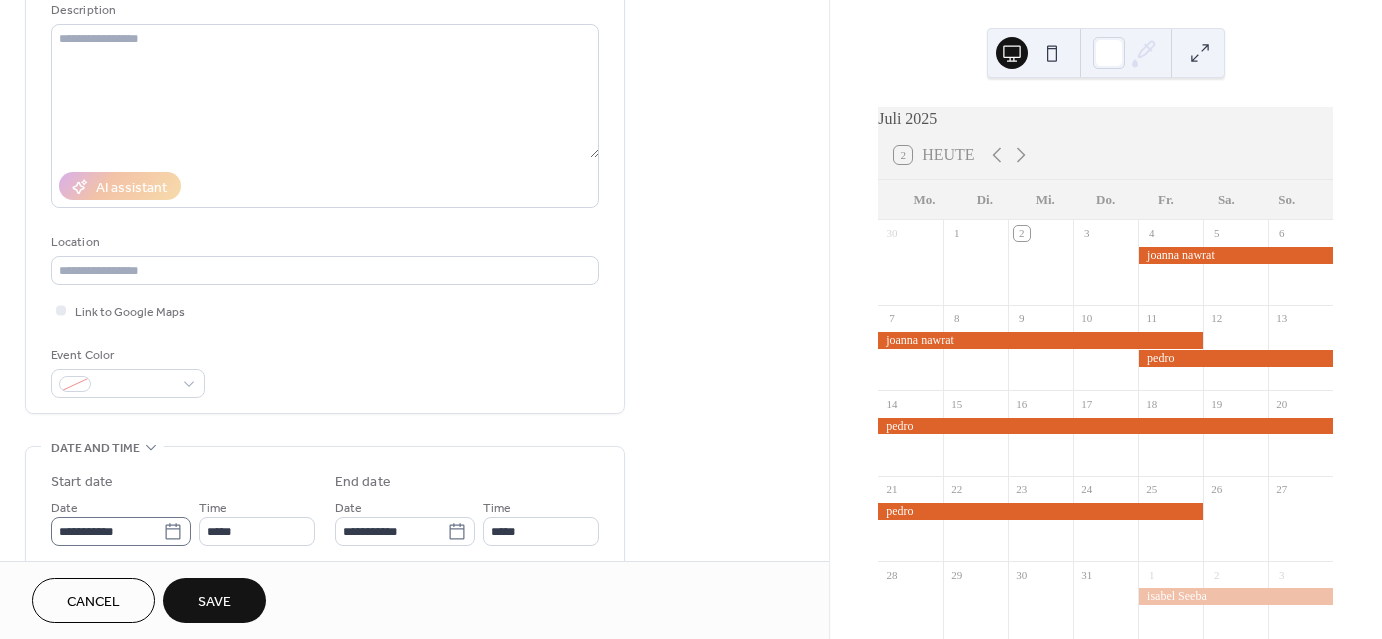 type on "*********" 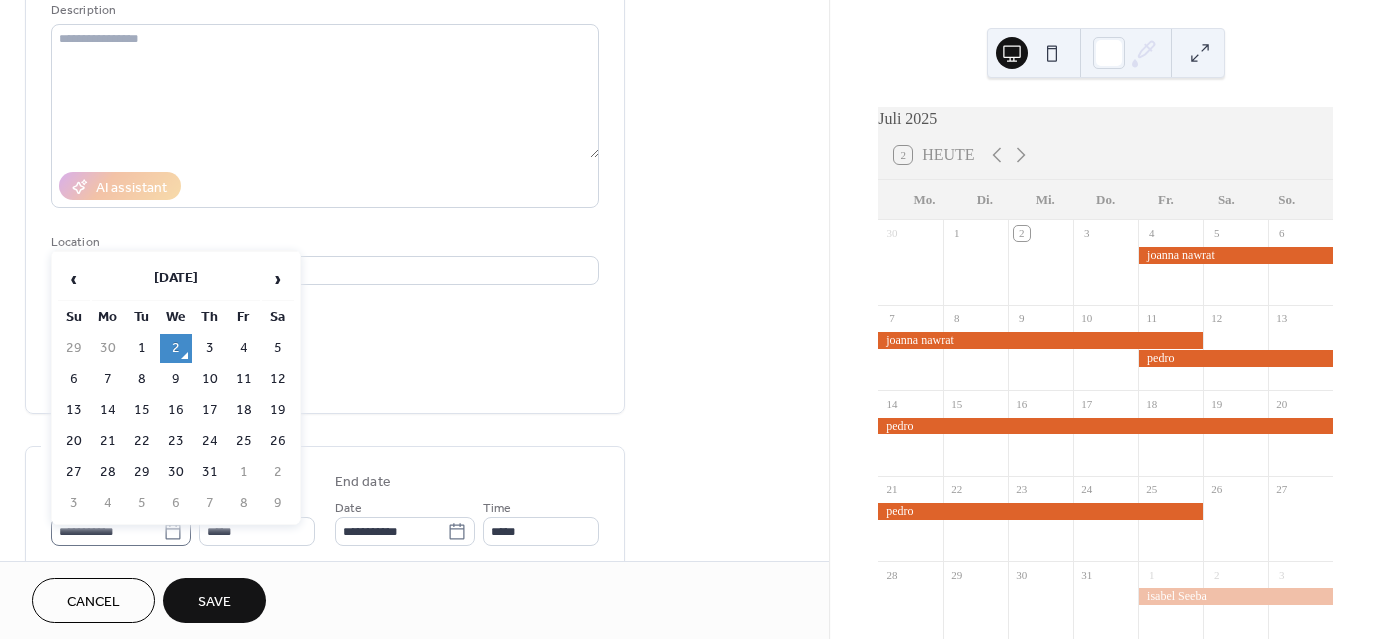 click 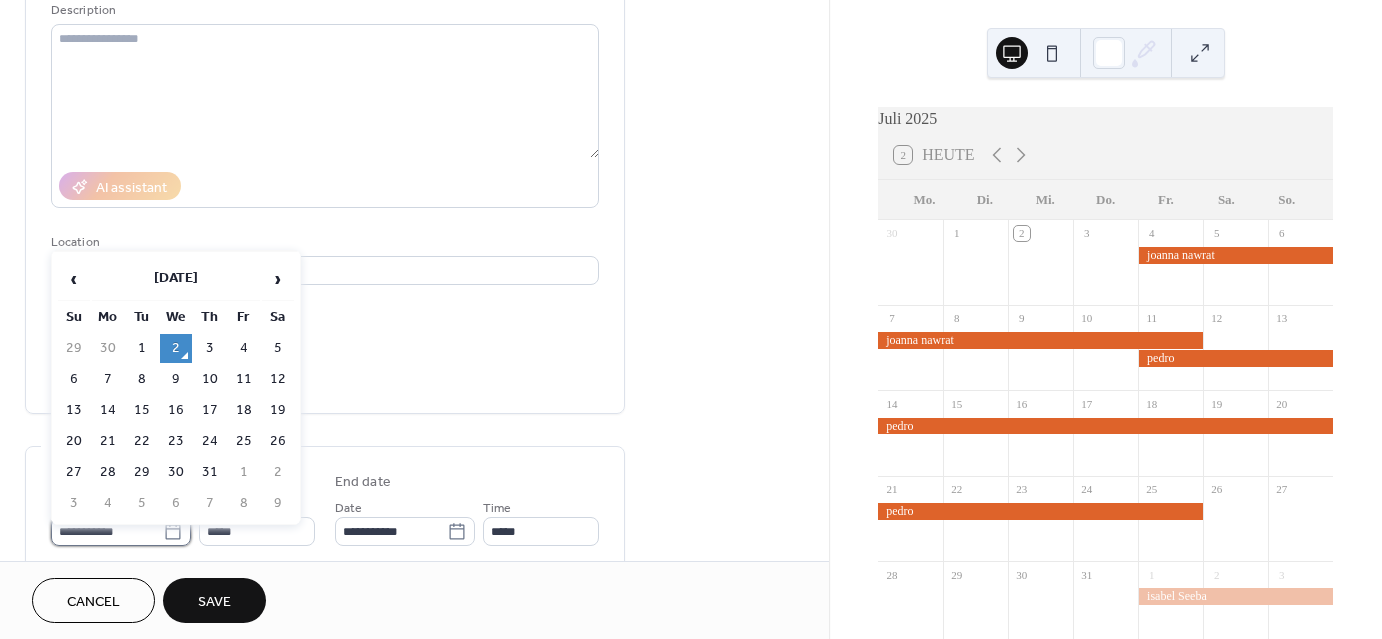 click on "**********" at bounding box center (107, 531) 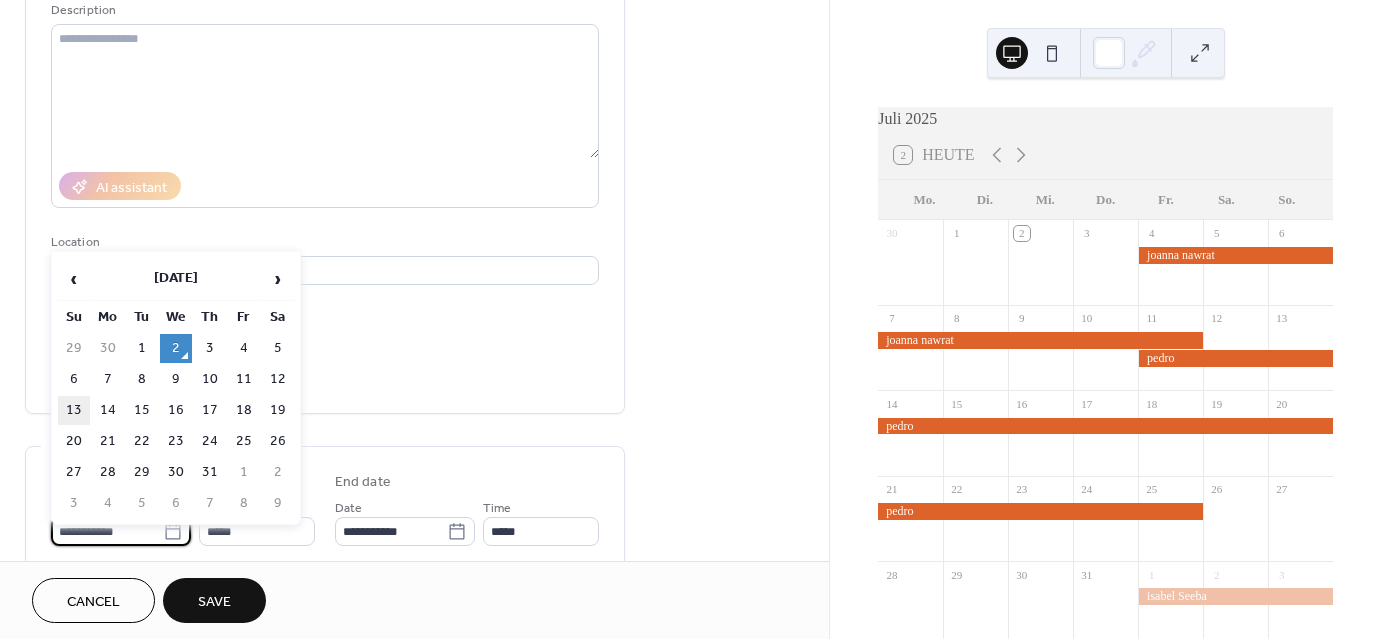 click on "13" at bounding box center (74, 410) 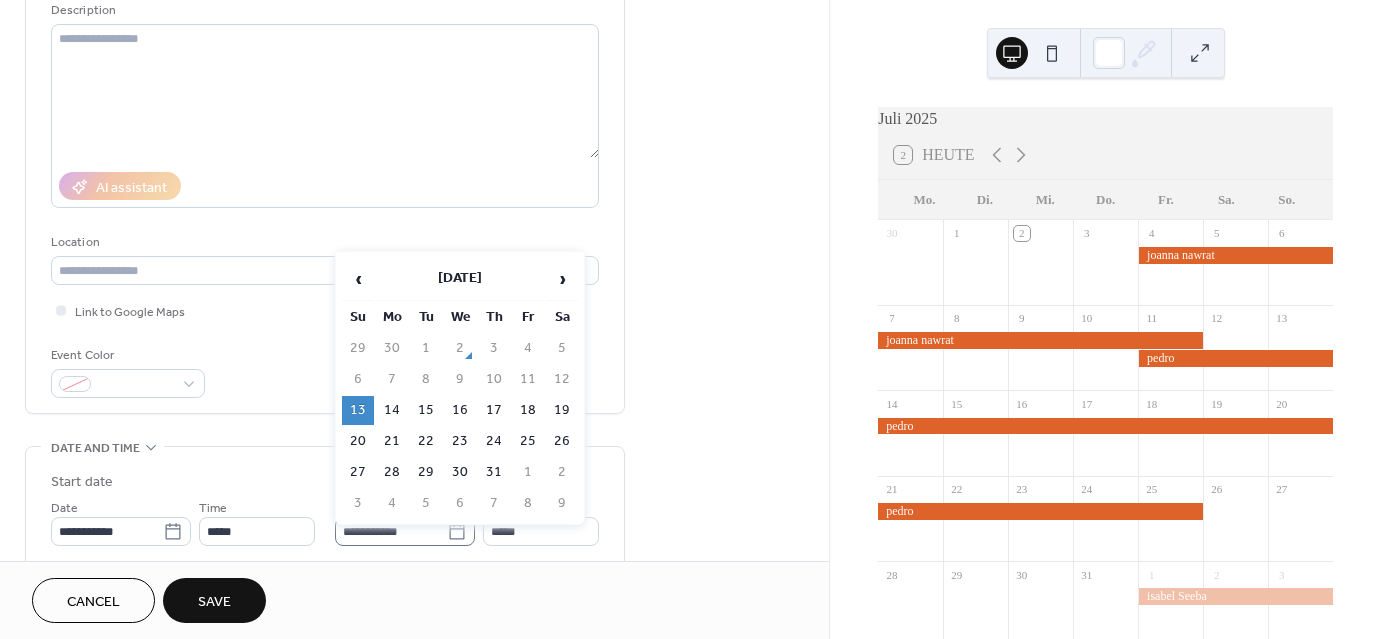 click 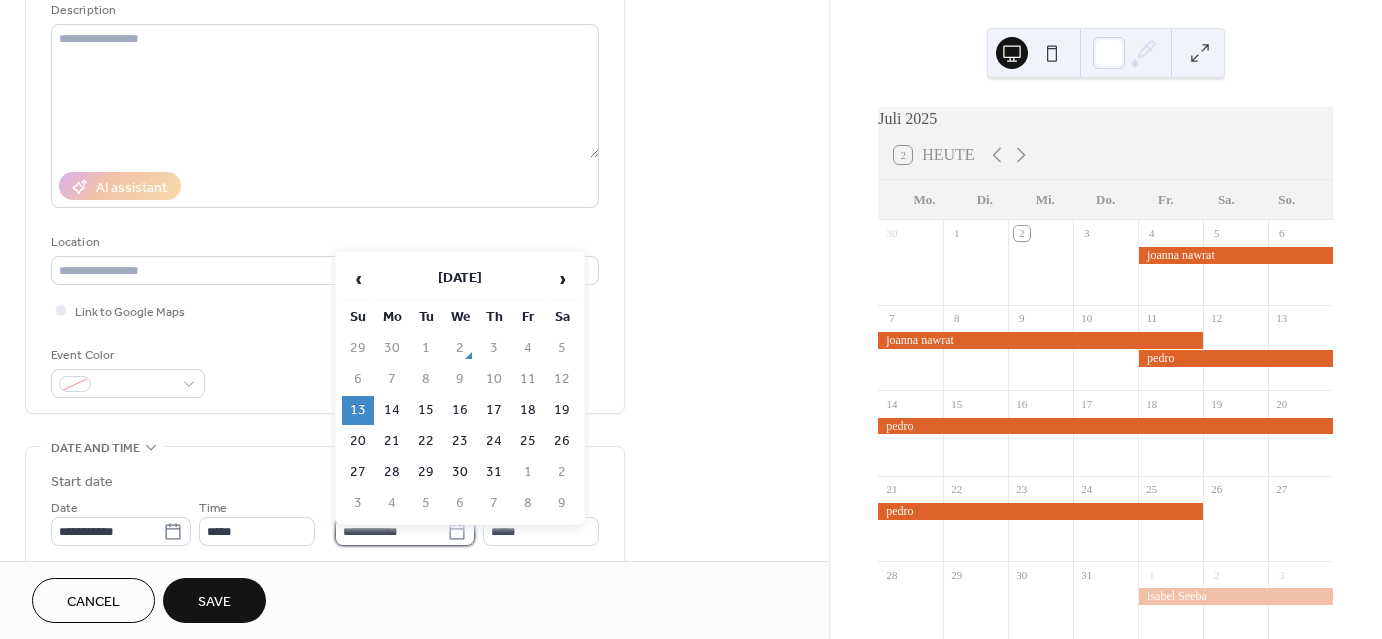 click on "**********" at bounding box center (391, 531) 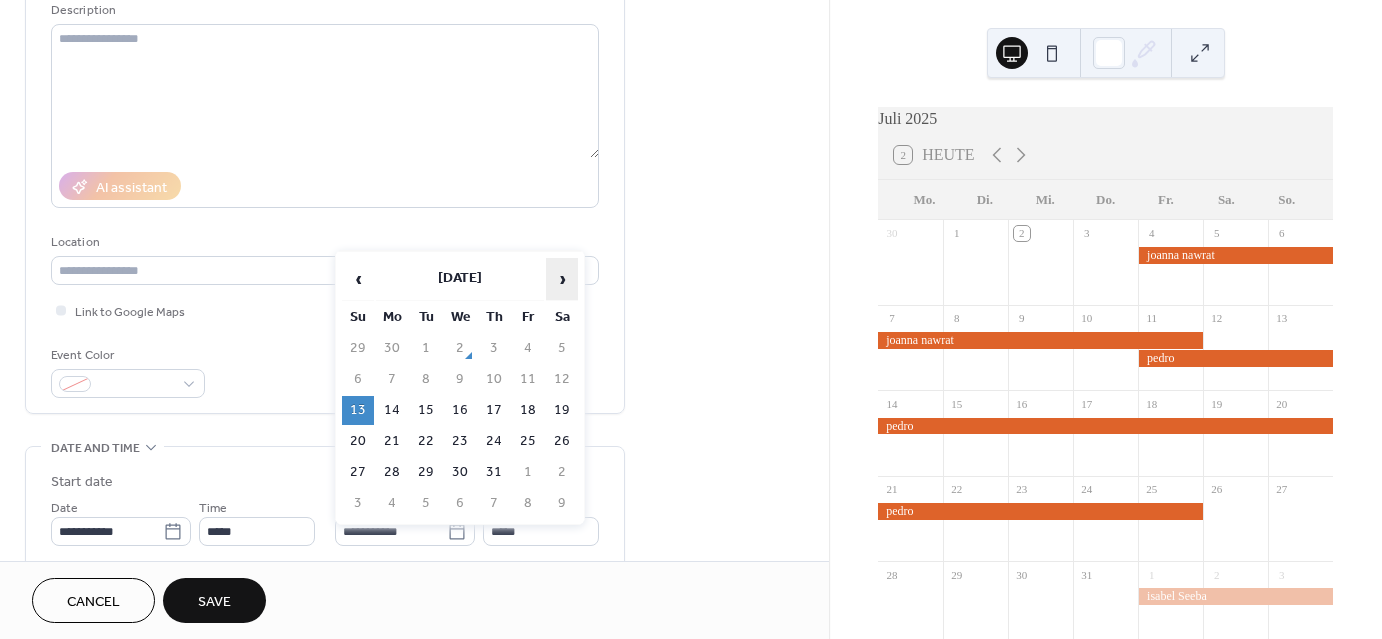 click on "›" at bounding box center (562, 279) 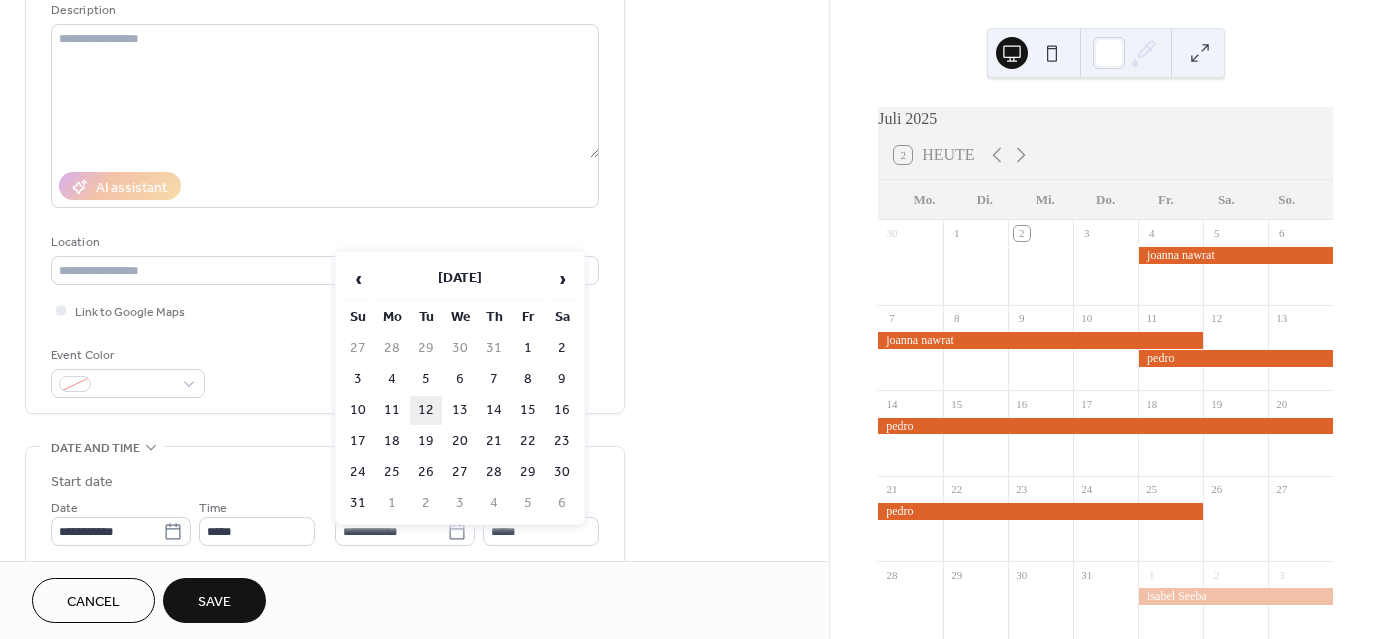 click on "12" at bounding box center (426, 410) 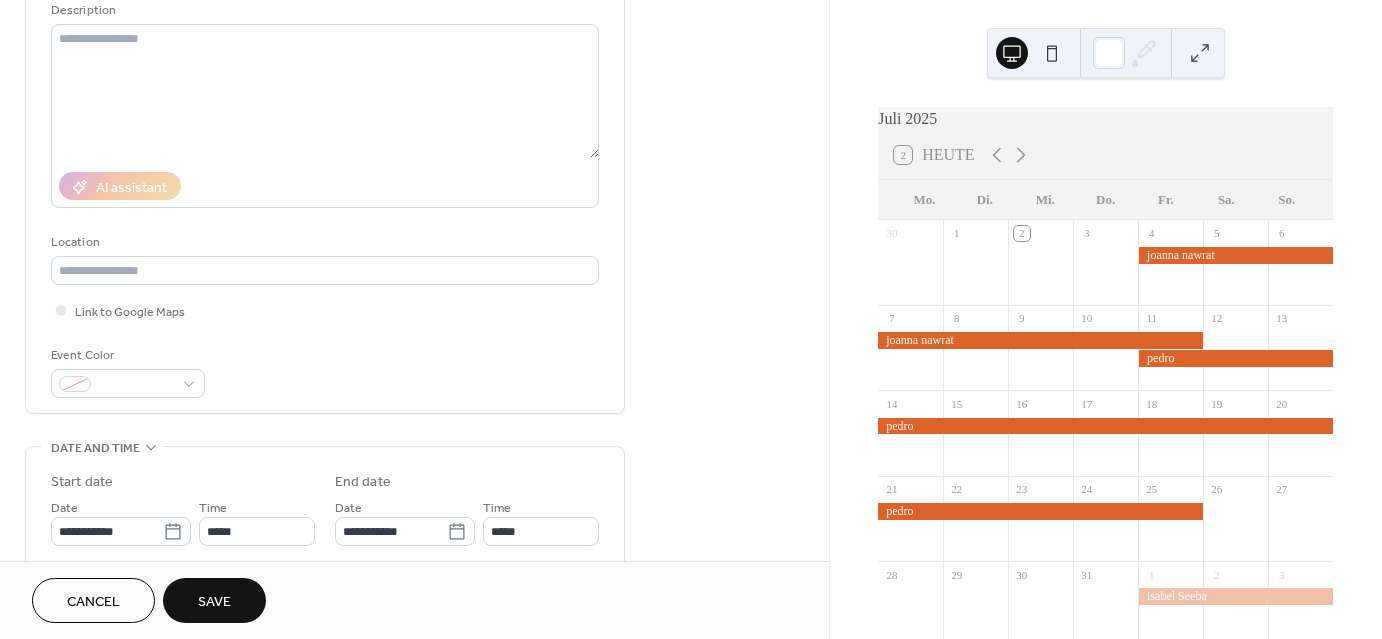 click on "Save" at bounding box center (214, 602) 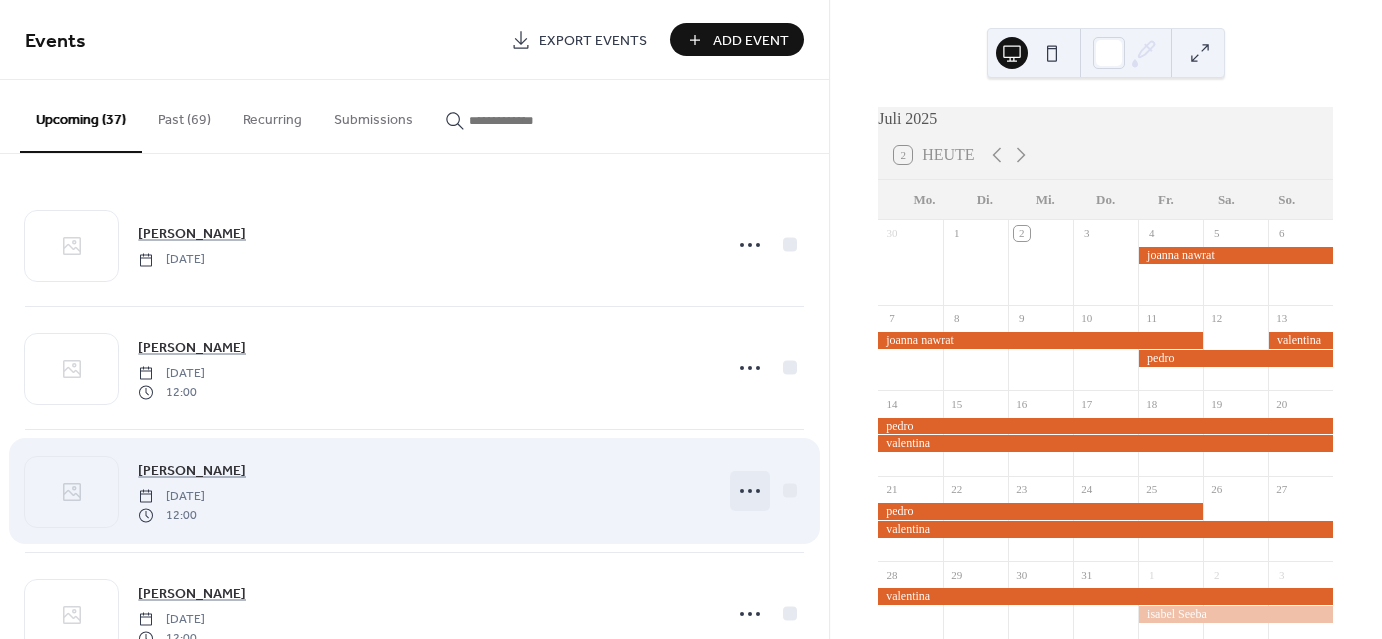 click 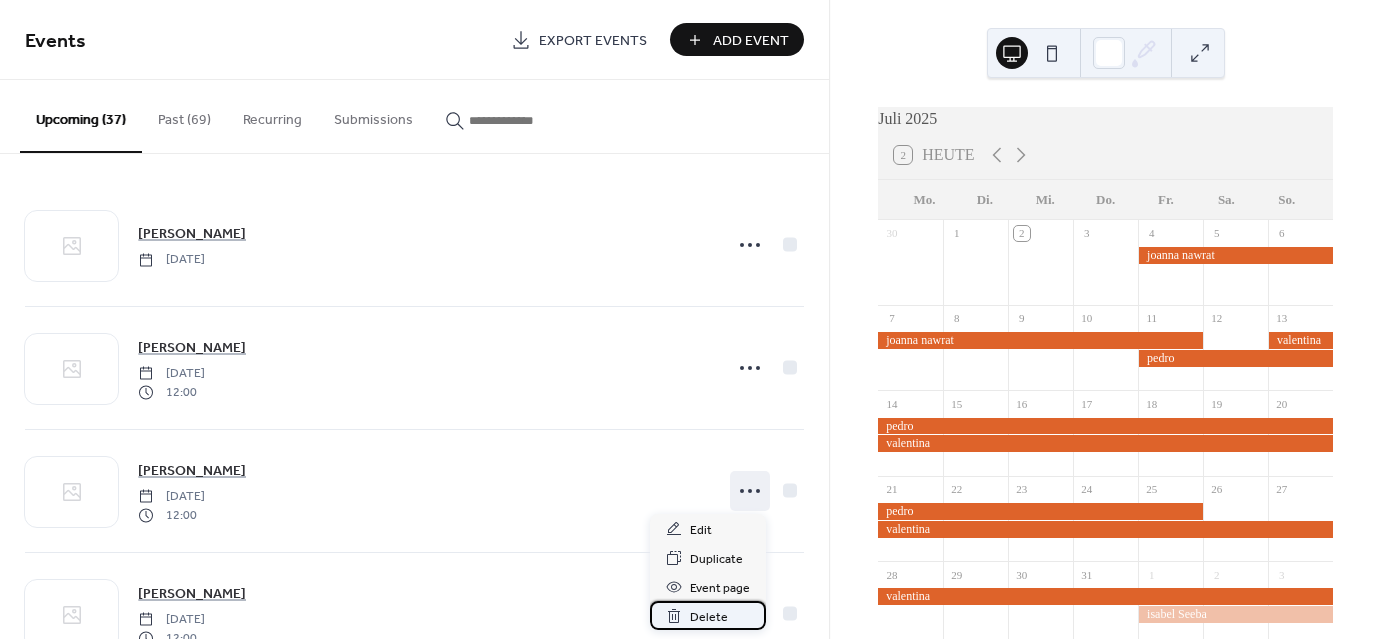click on "Delete" at bounding box center (709, 617) 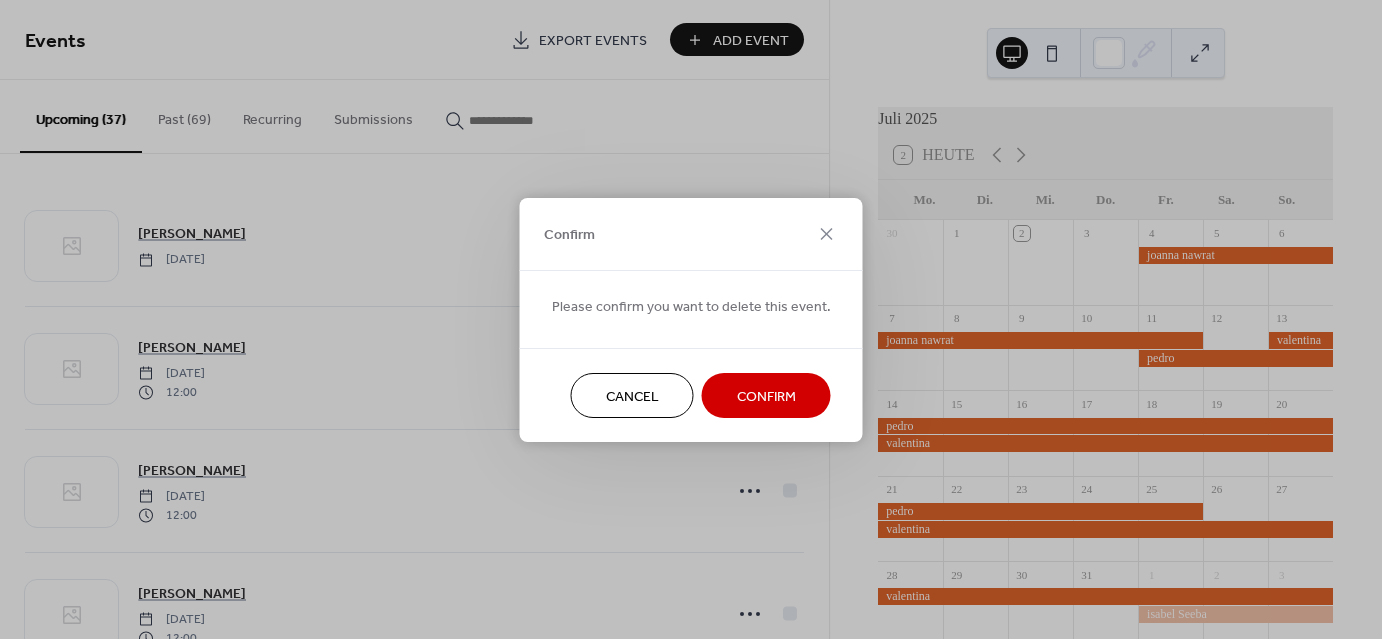 click on "Confirm" at bounding box center (766, 396) 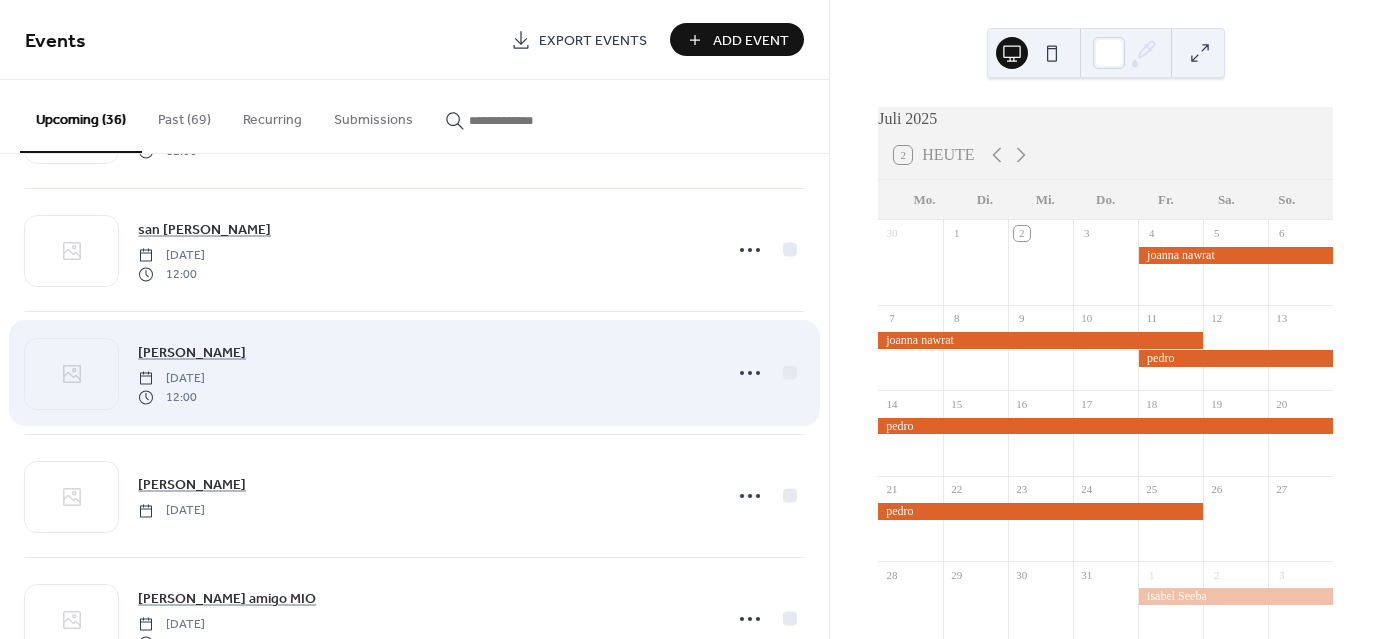 scroll, scrollTop: 0, scrollLeft: 0, axis: both 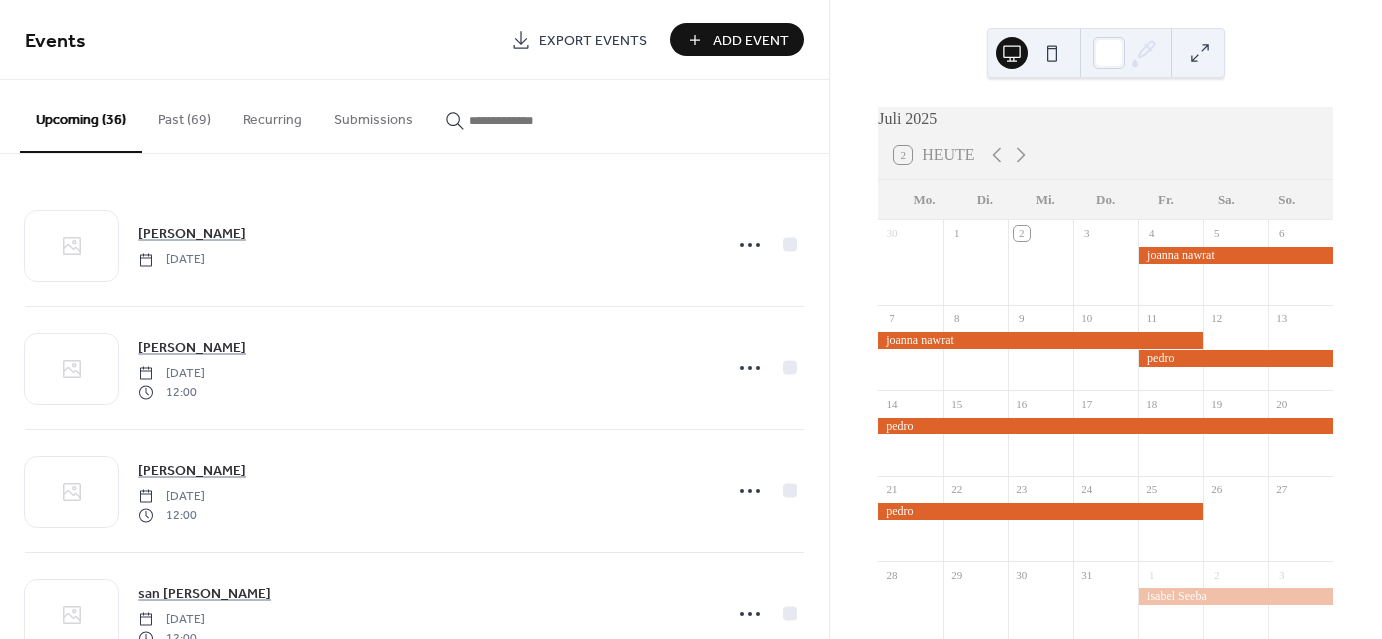 click on "Add Event" at bounding box center [751, 41] 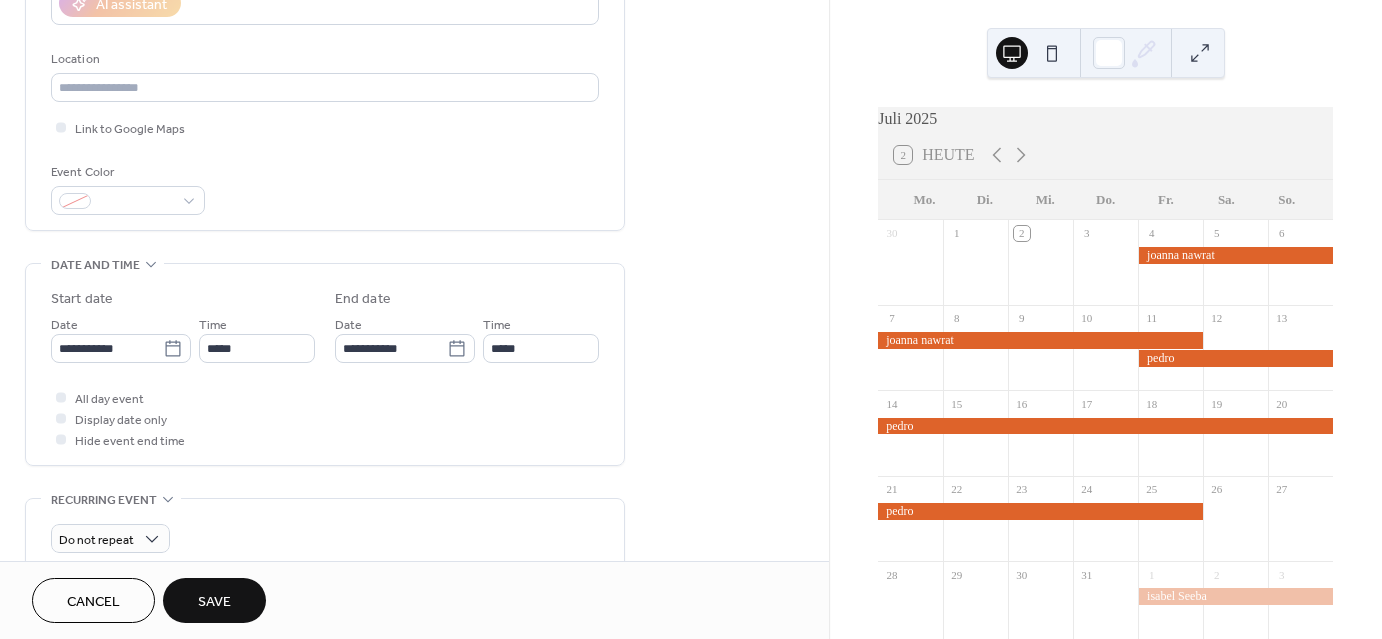 scroll, scrollTop: 388, scrollLeft: 0, axis: vertical 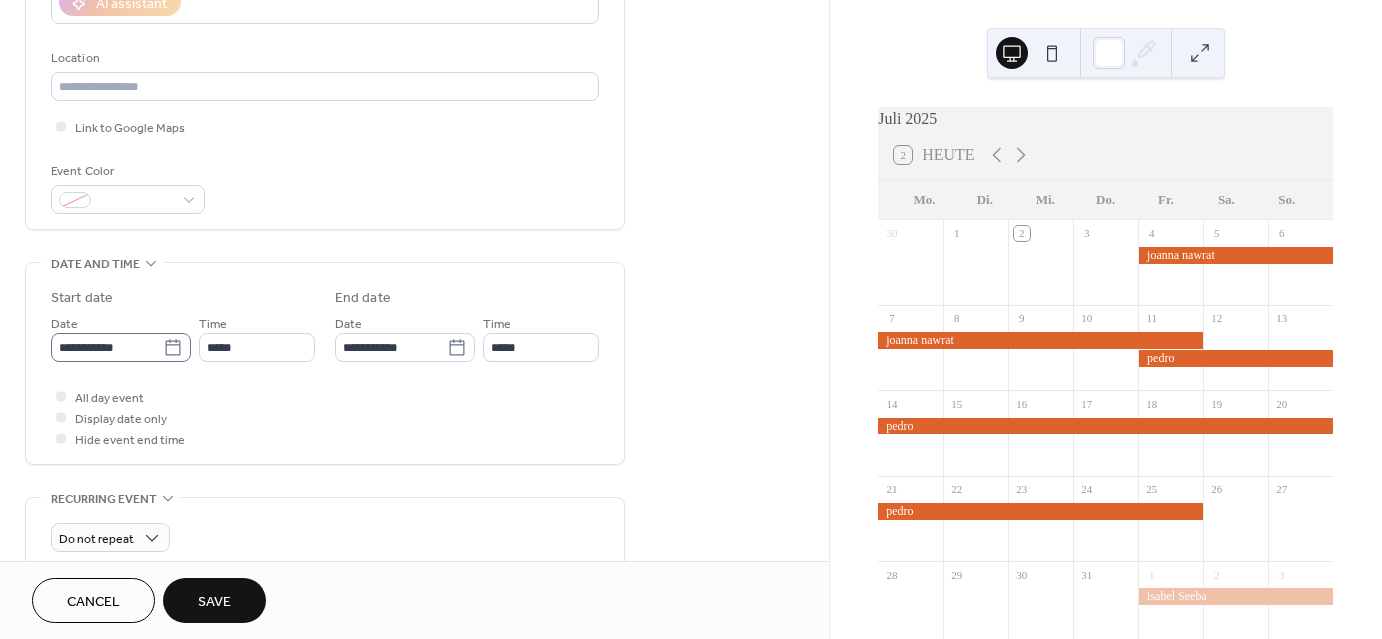 type on "*********" 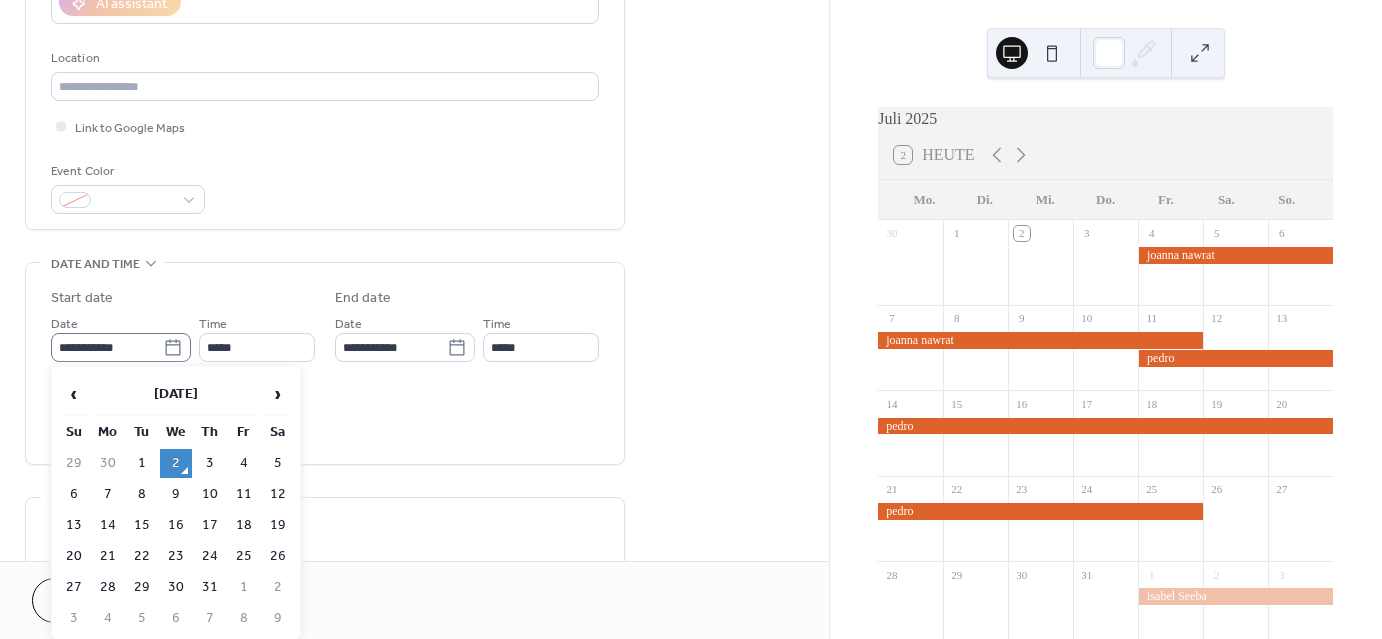 click 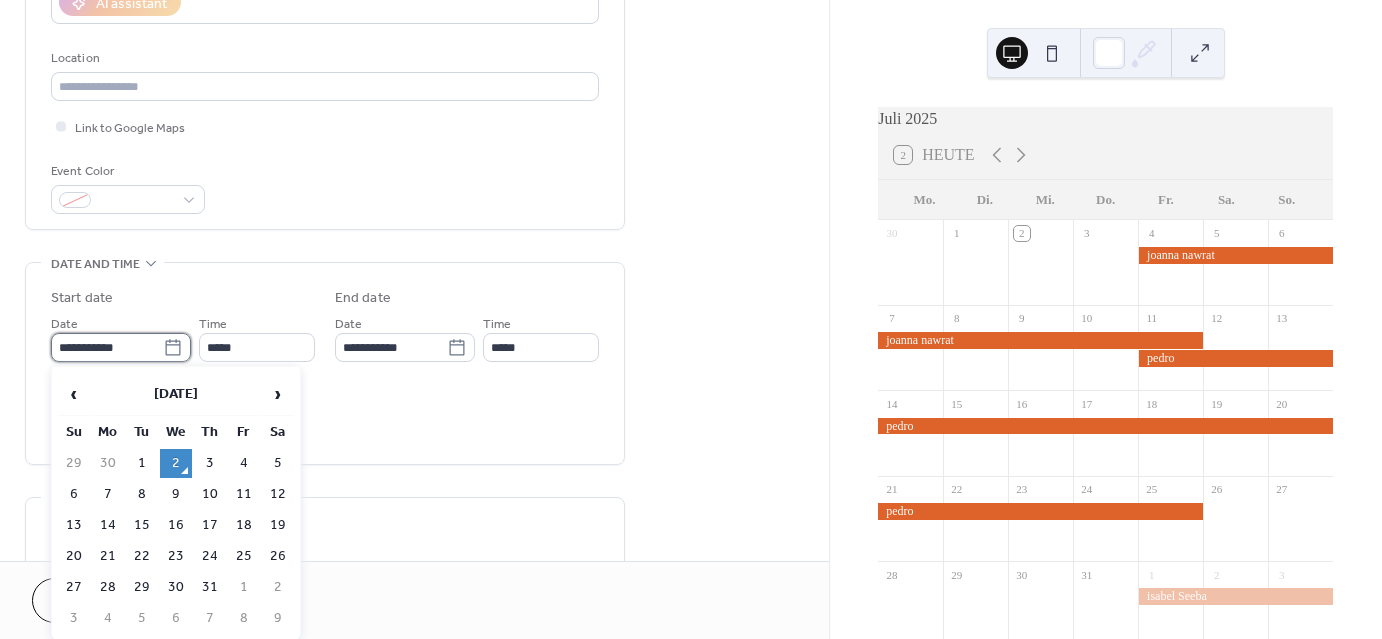 click on "**********" at bounding box center [107, 347] 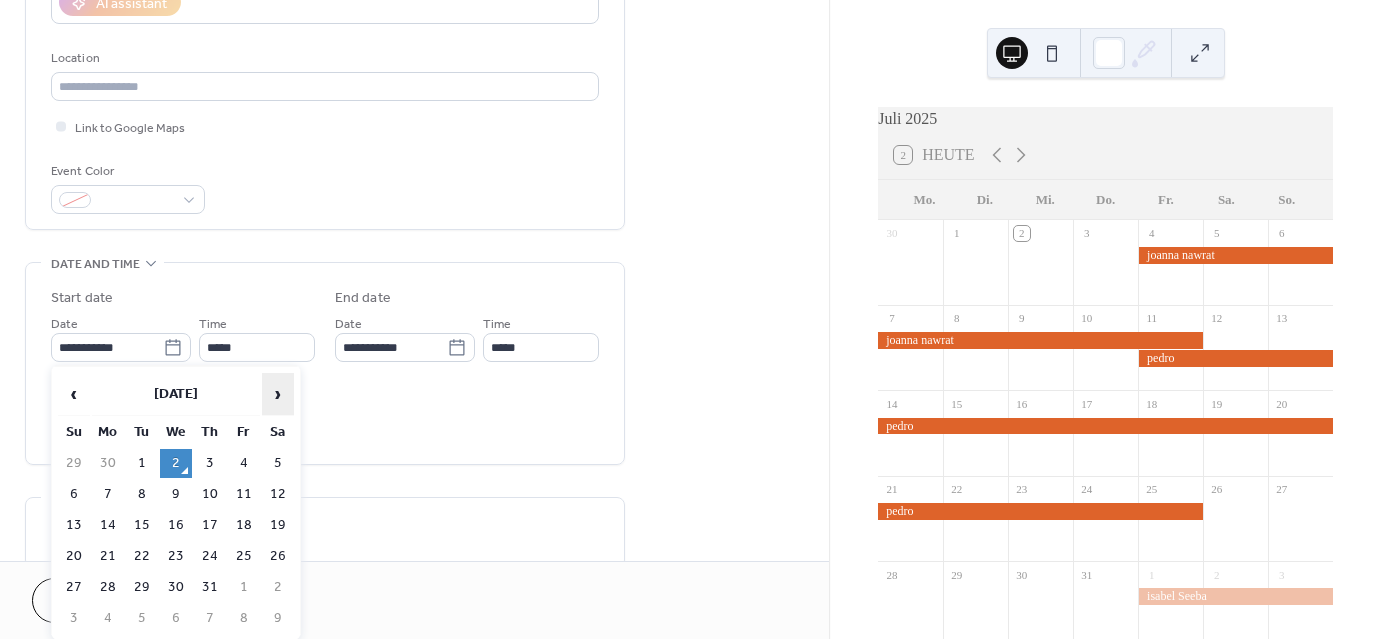 click on "›" at bounding box center [278, 394] 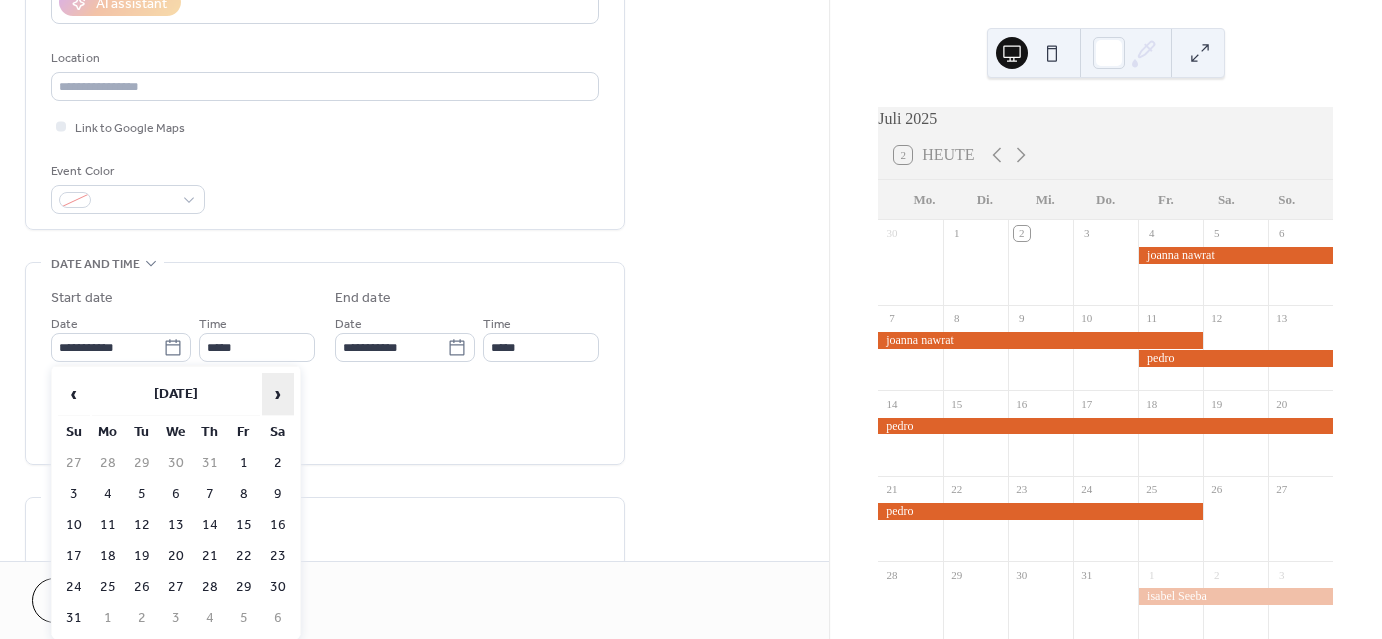 click on "›" at bounding box center (278, 394) 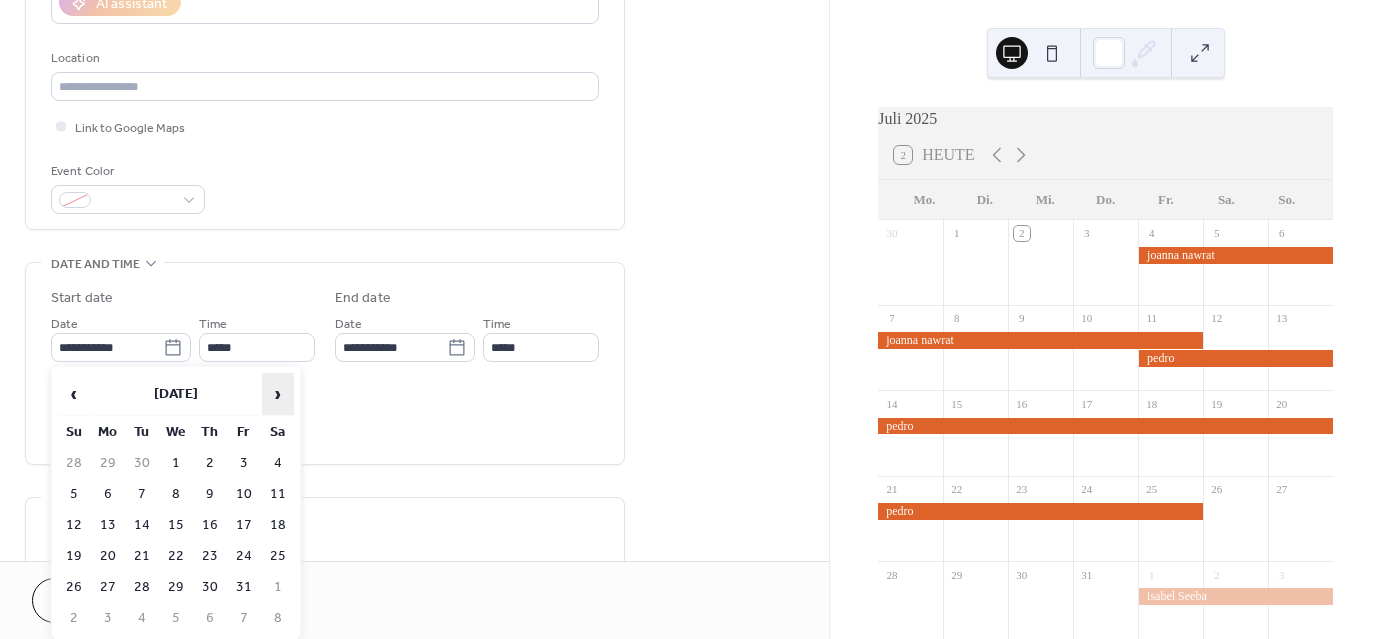 click on "›" at bounding box center [278, 394] 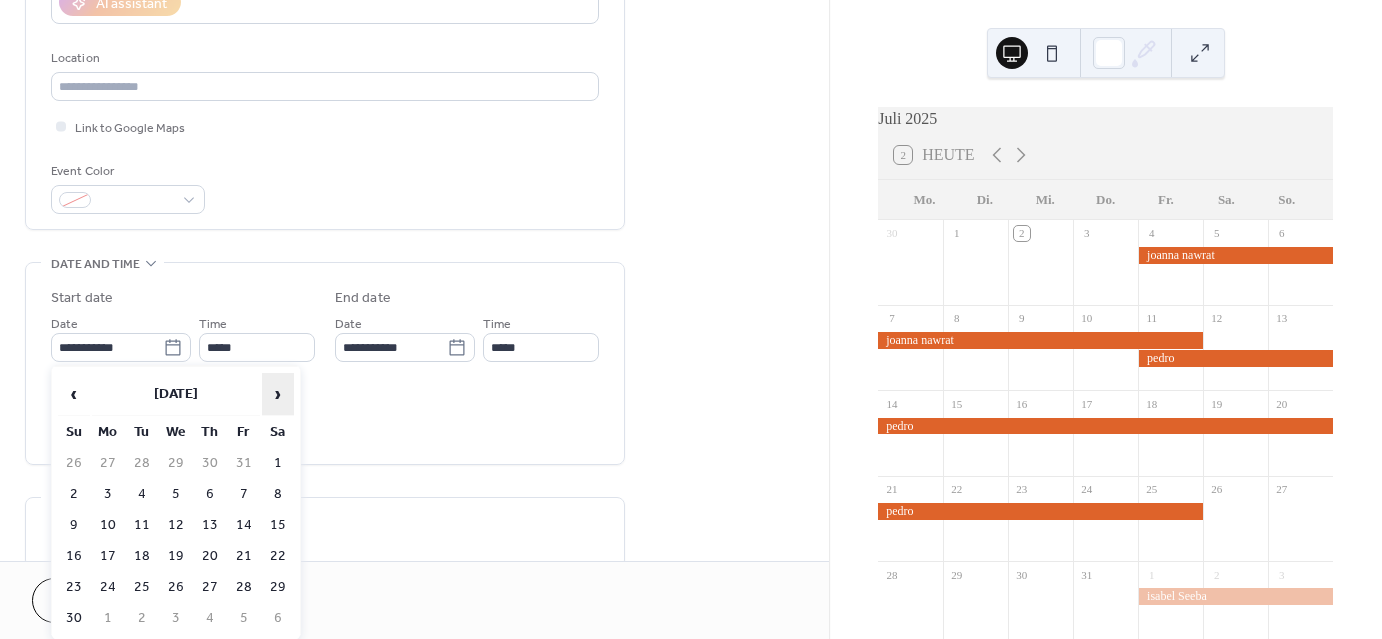click on "›" at bounding box center (278, 394) 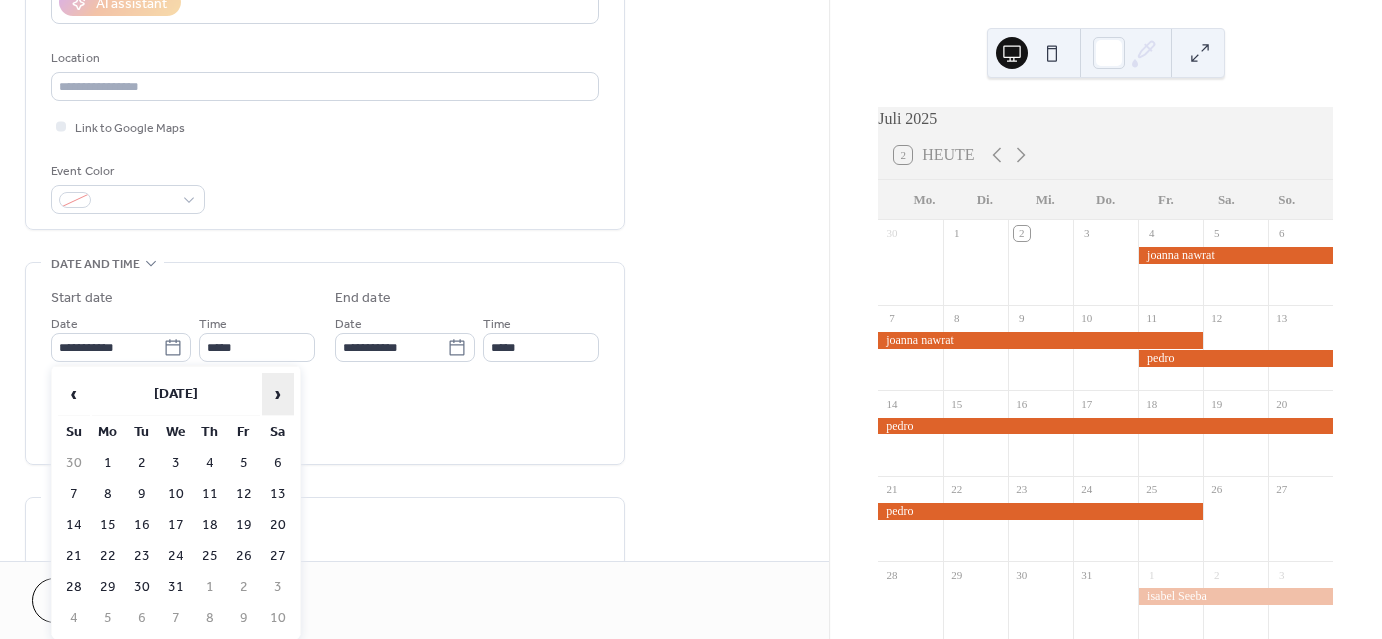 click on "›" at bounding box center [278, 394] 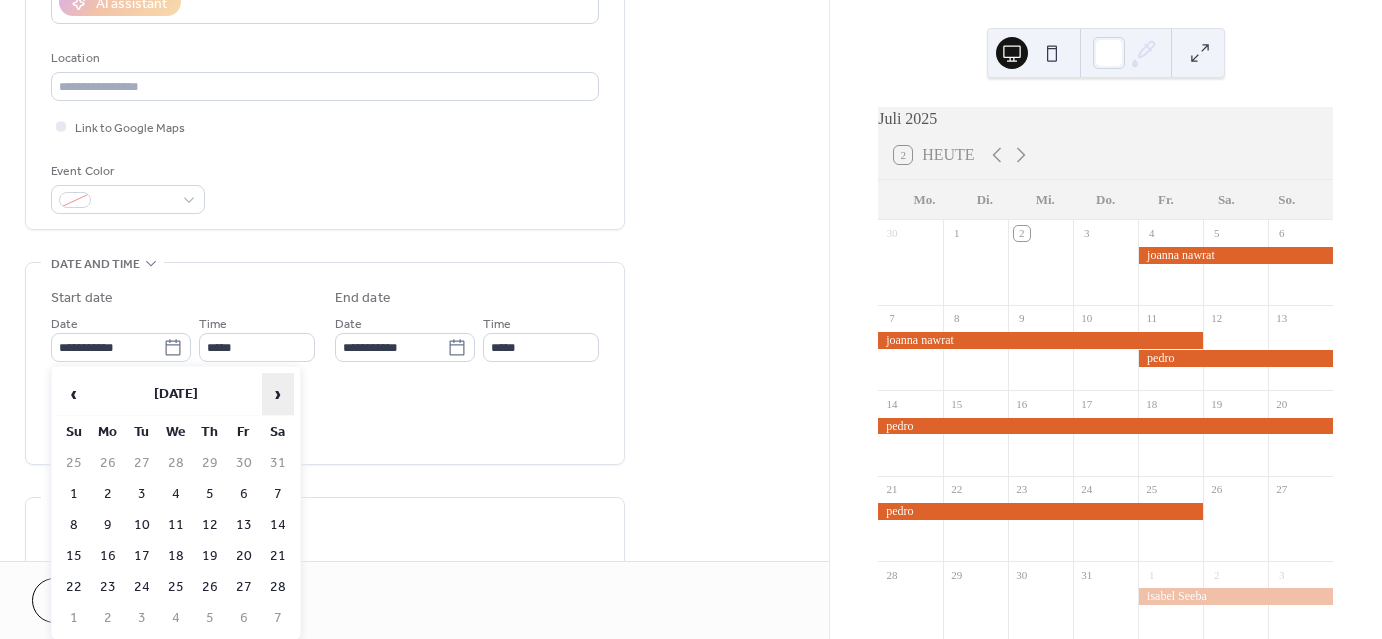 click on "›" at bounding box center [278, 394] 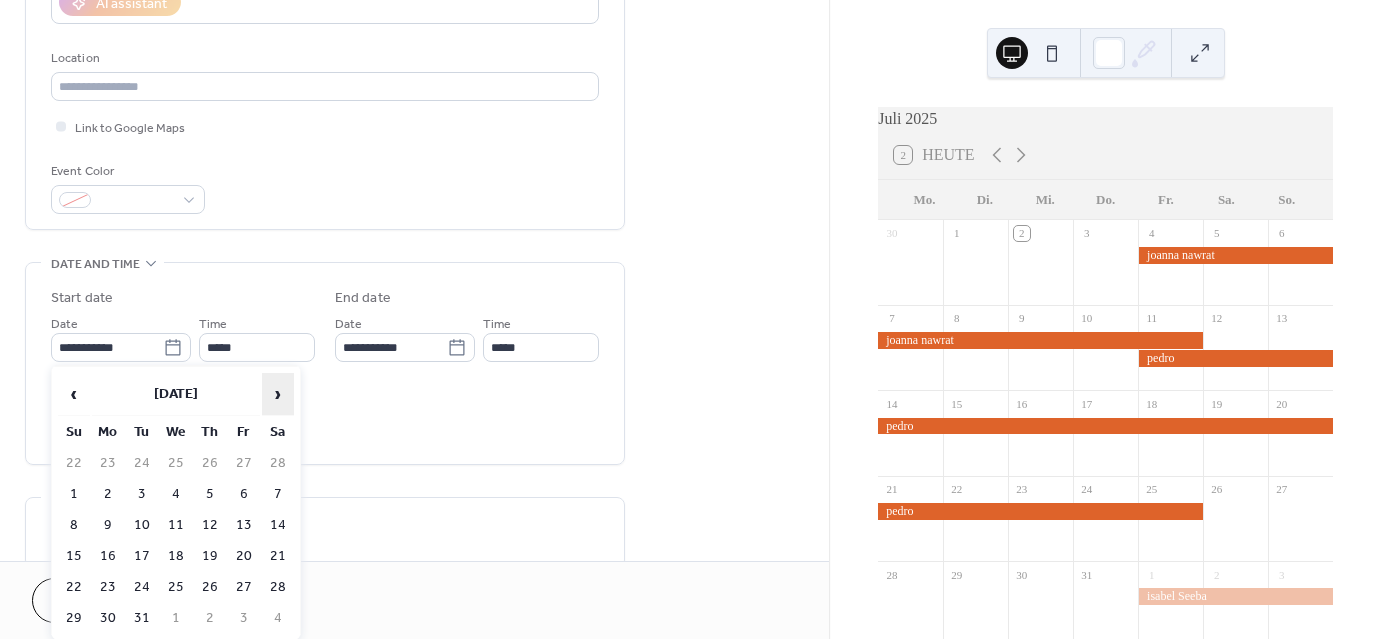 click on "›" at bounding box center [278, 394] 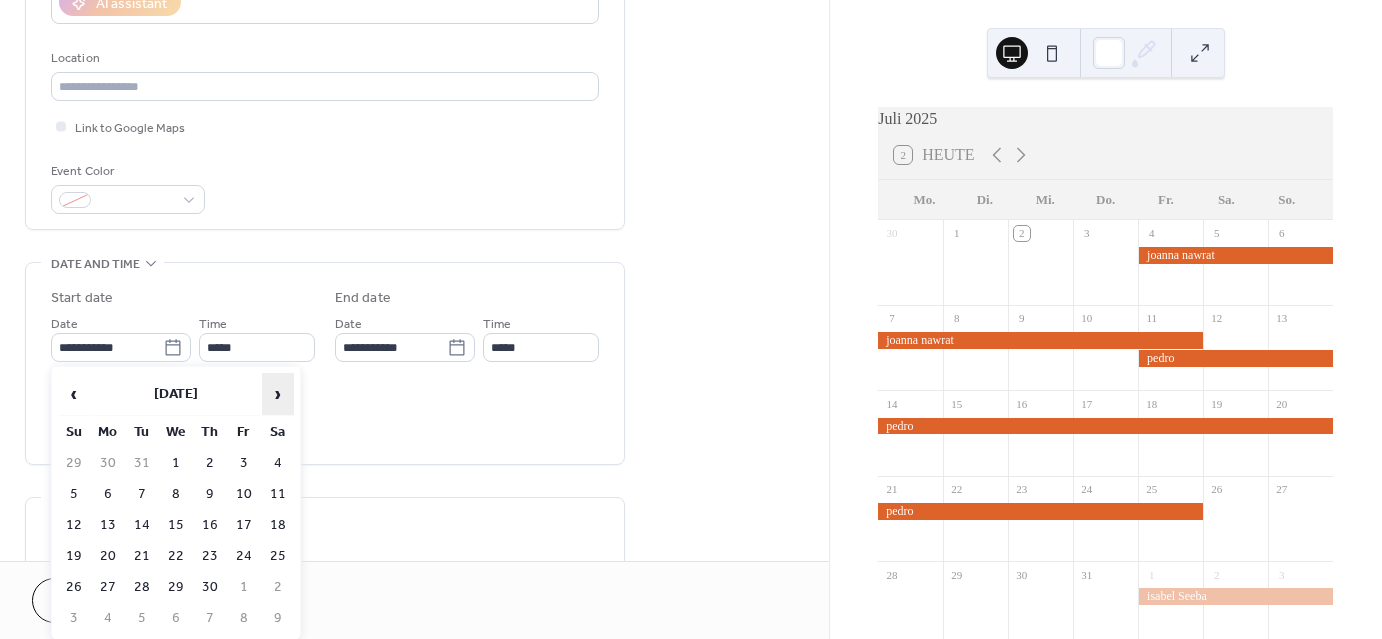 click on "›" at bounding box center [278, 394] 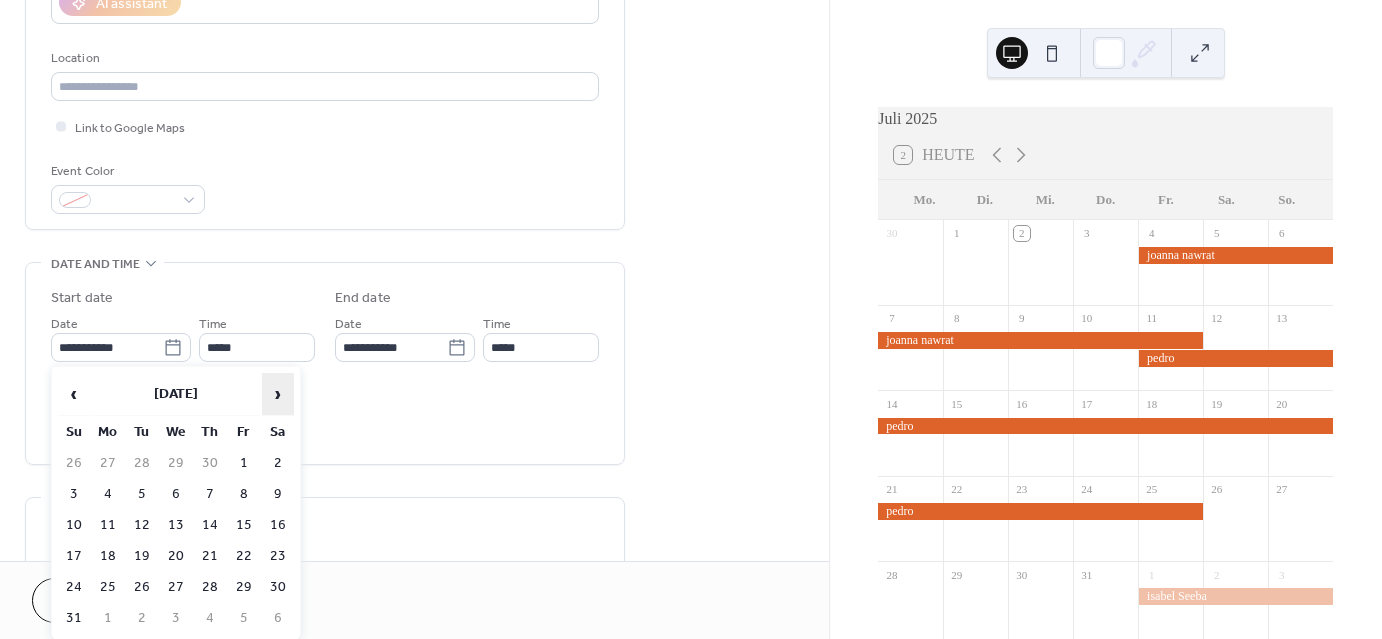 click on "›" at bounding box center [278, 394] 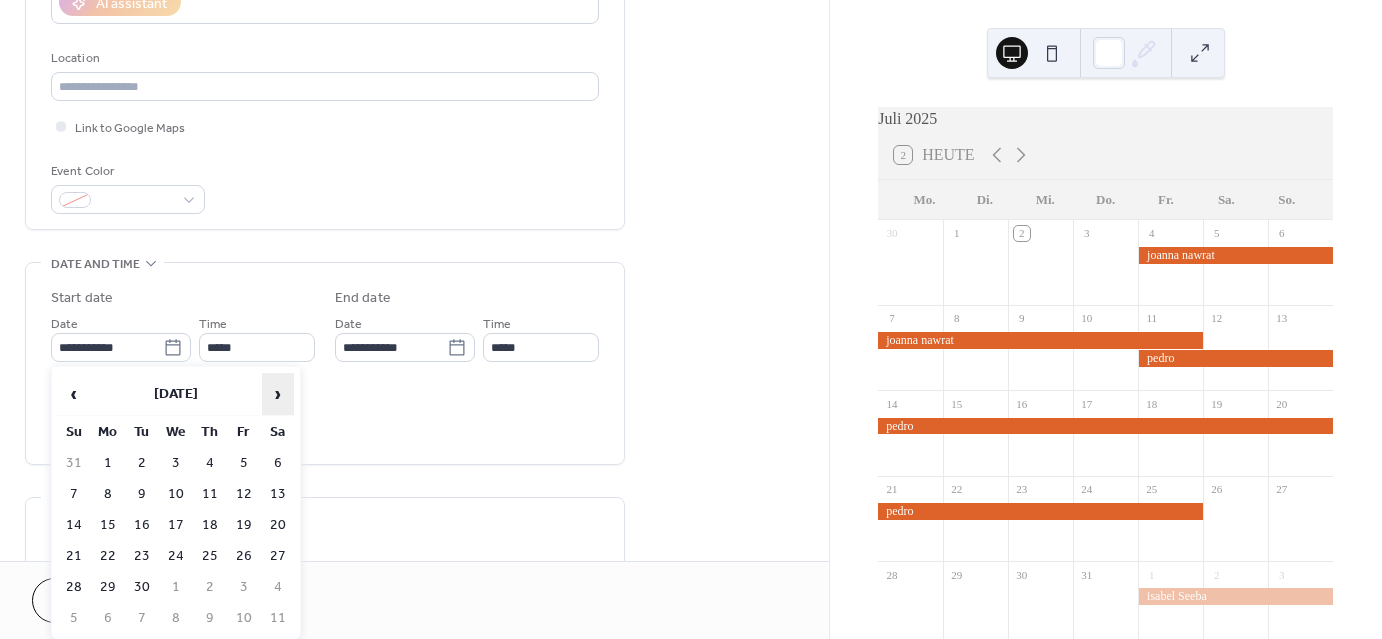 click on "›" at bounding box center [278, 394] 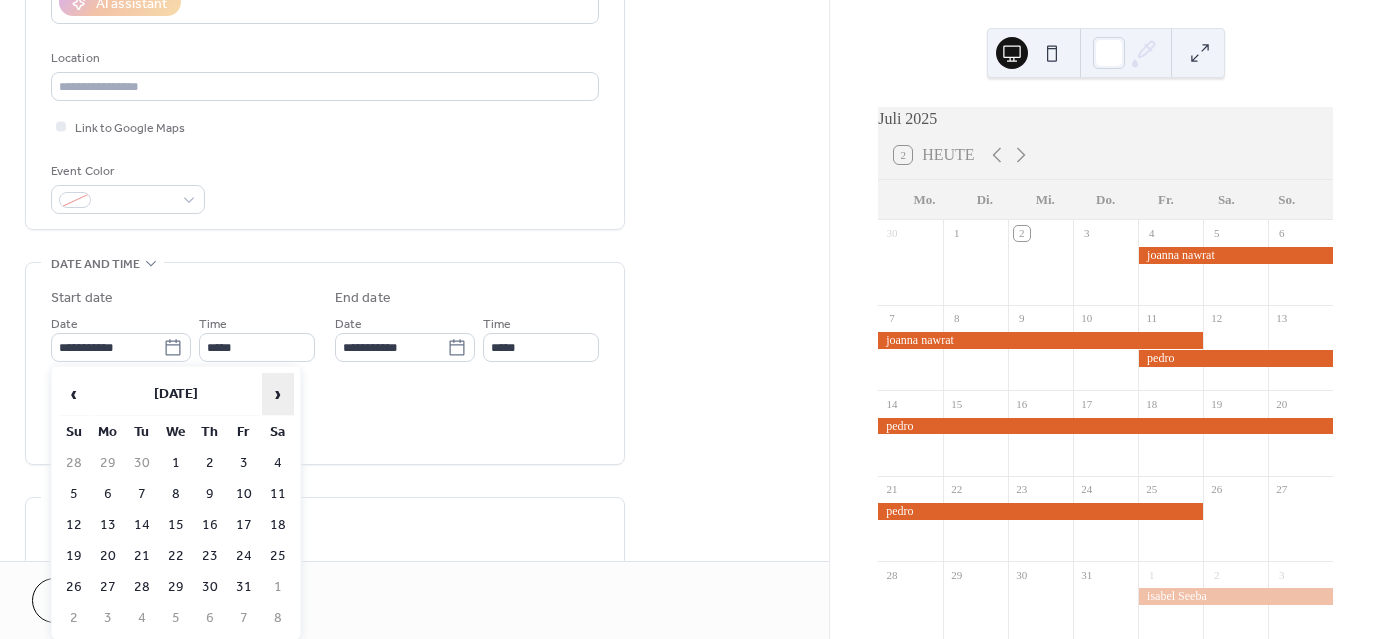 click on "›" at bounding box center [278, 394] 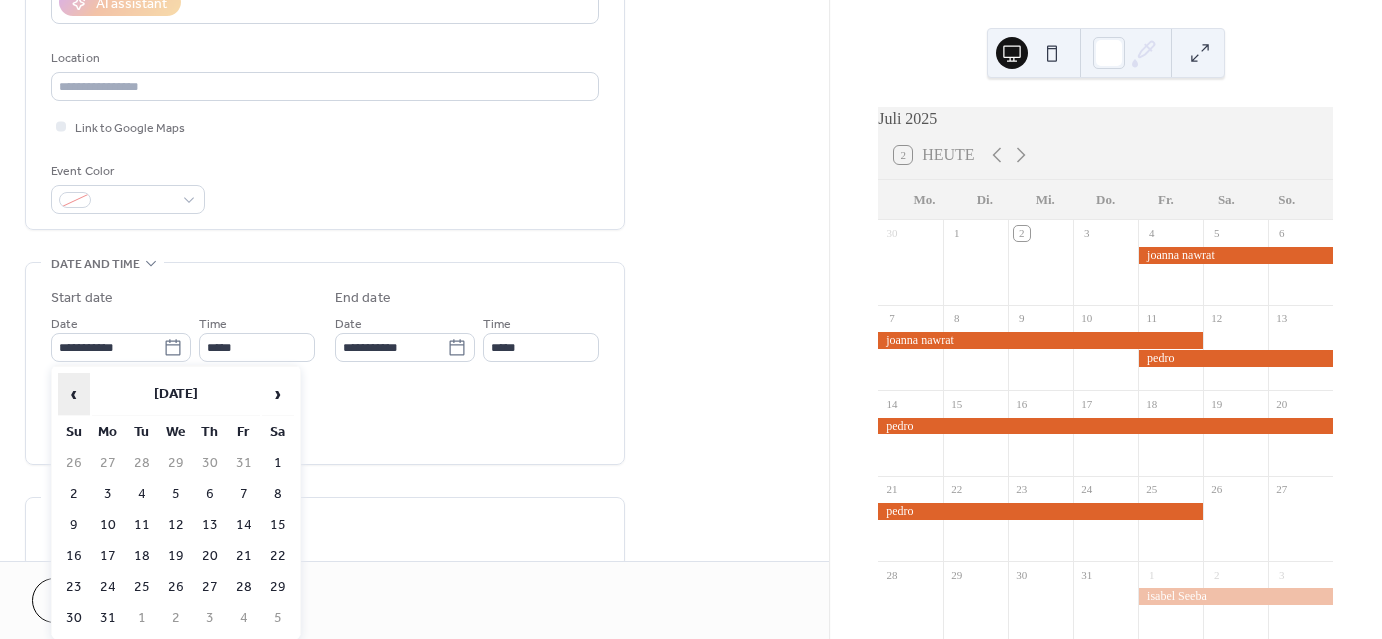 click on "‹" at bounding box center [74, 394] 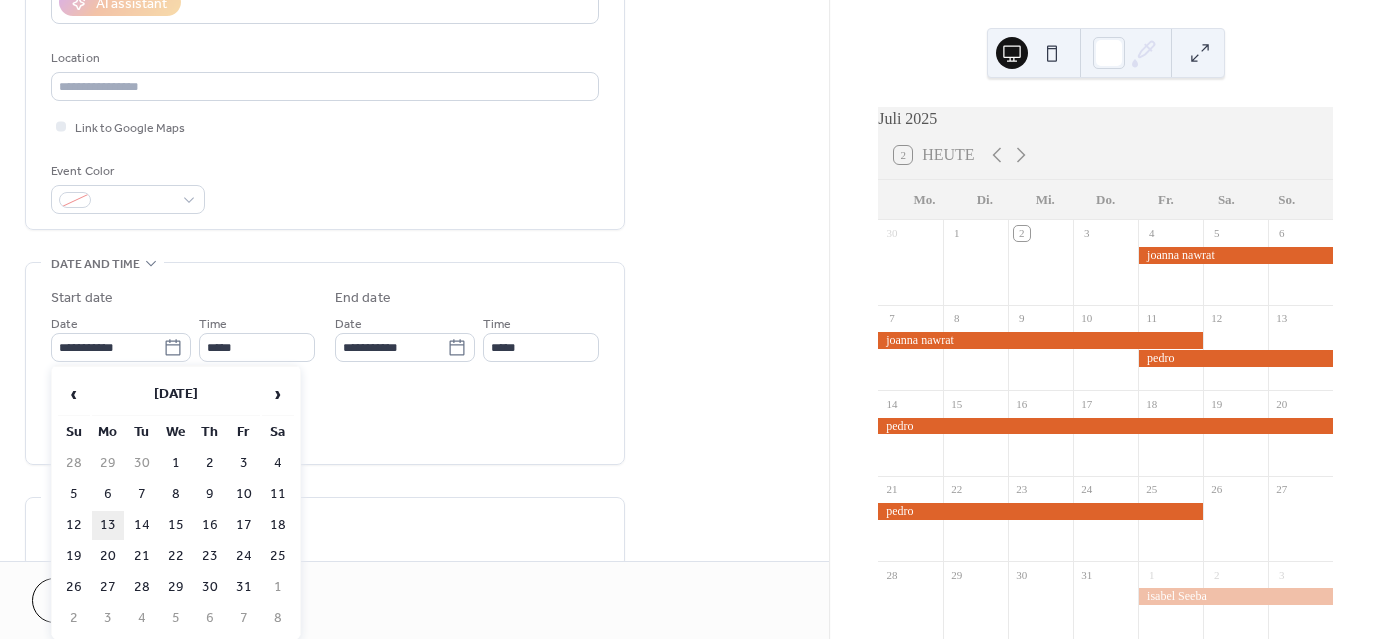 click on "13" at bounding box center (108, 525) 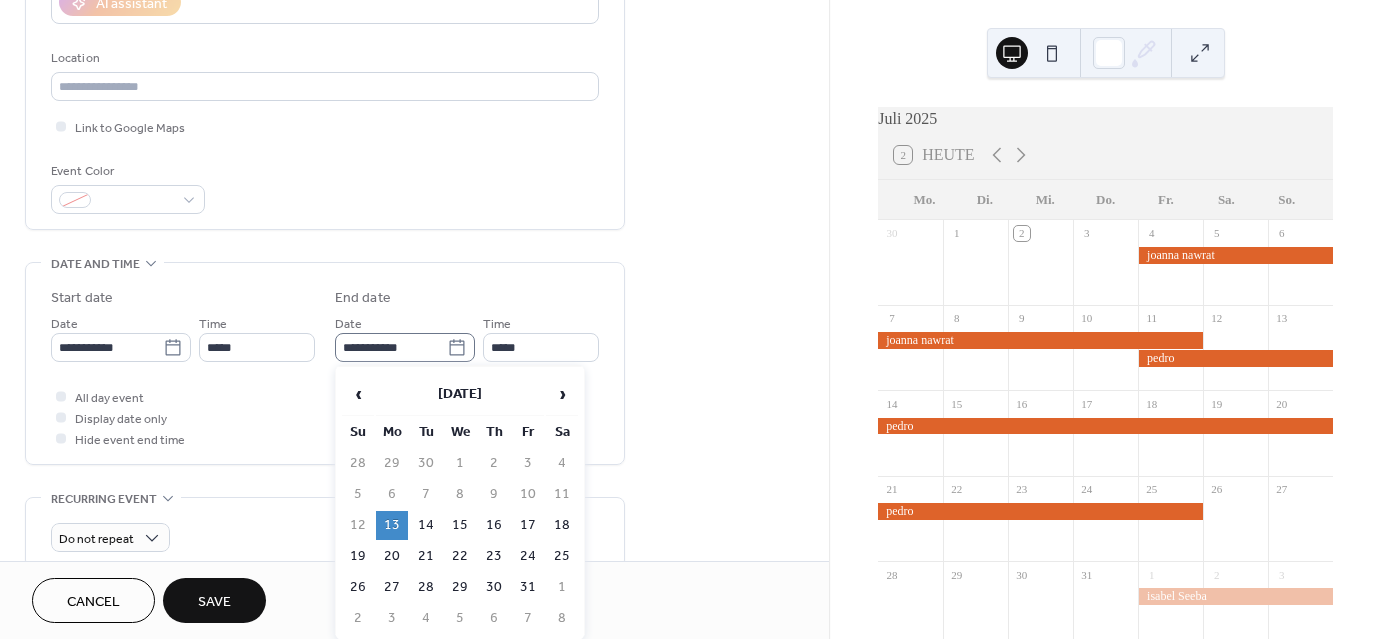 click 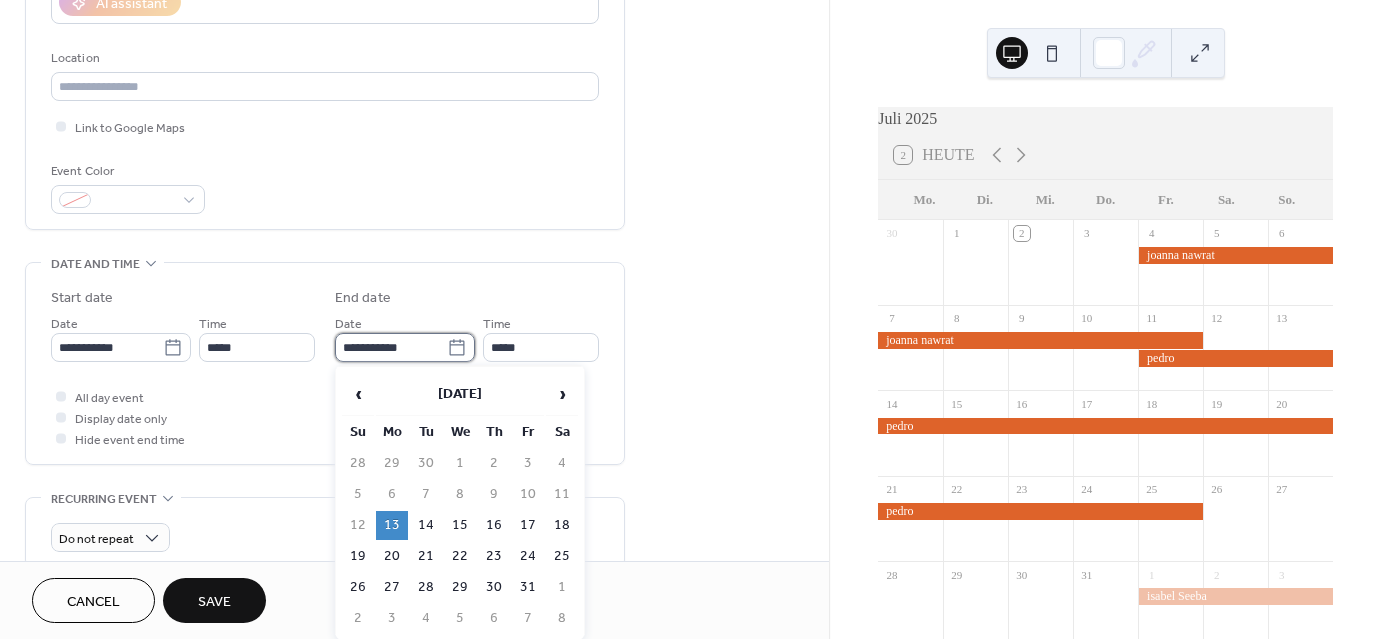 click on "**********" at bounding box center (391, 347) 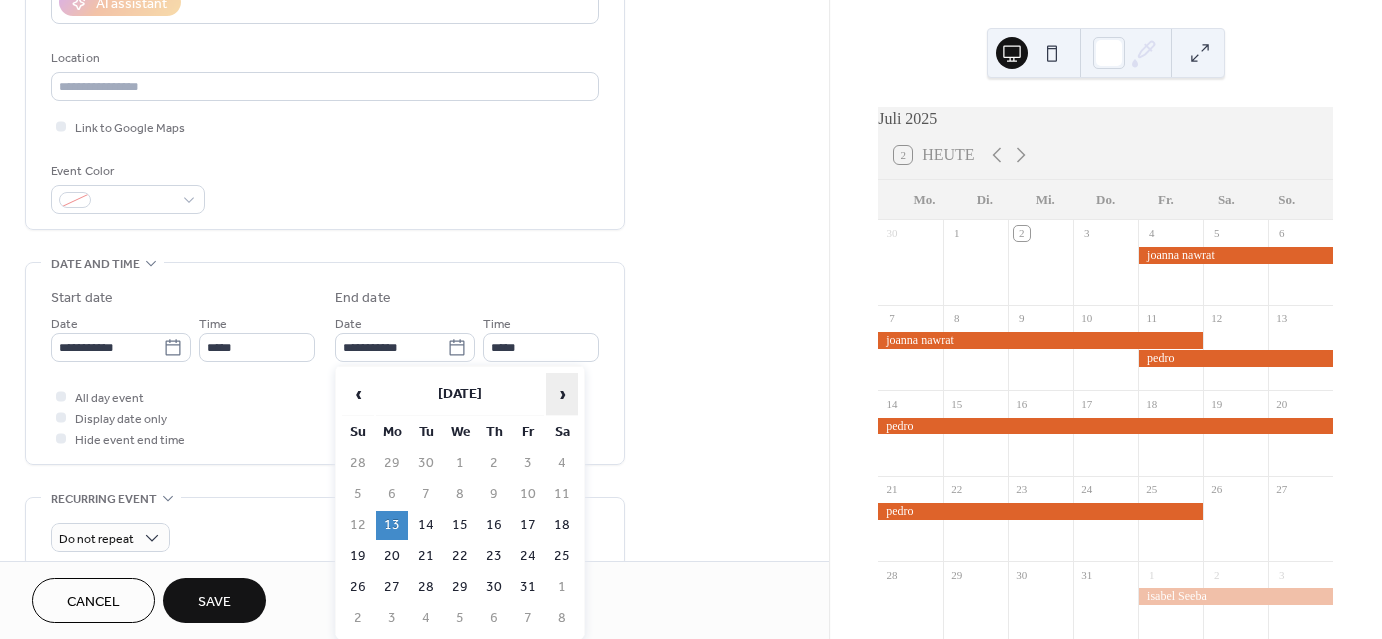 click on "›" at bounding box center (562, 394) 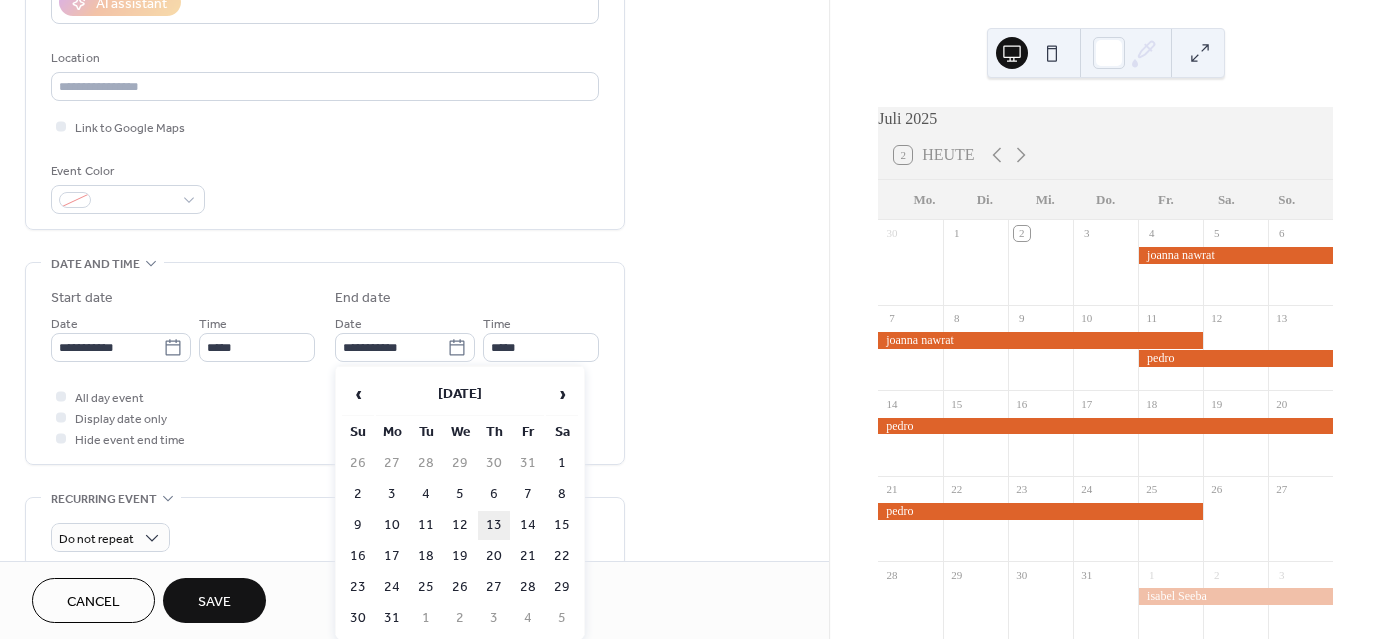 click on "13" at bounding box center (494, 525) 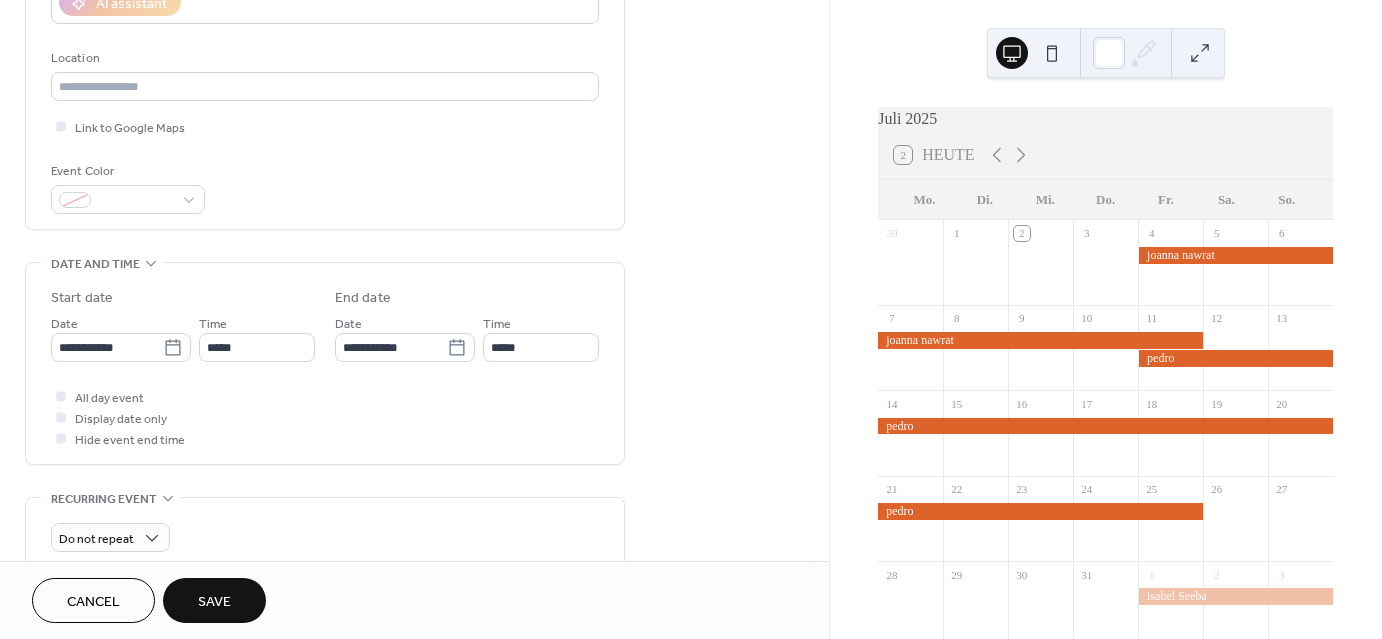 click on "Save" at bounding box center [214, 600] 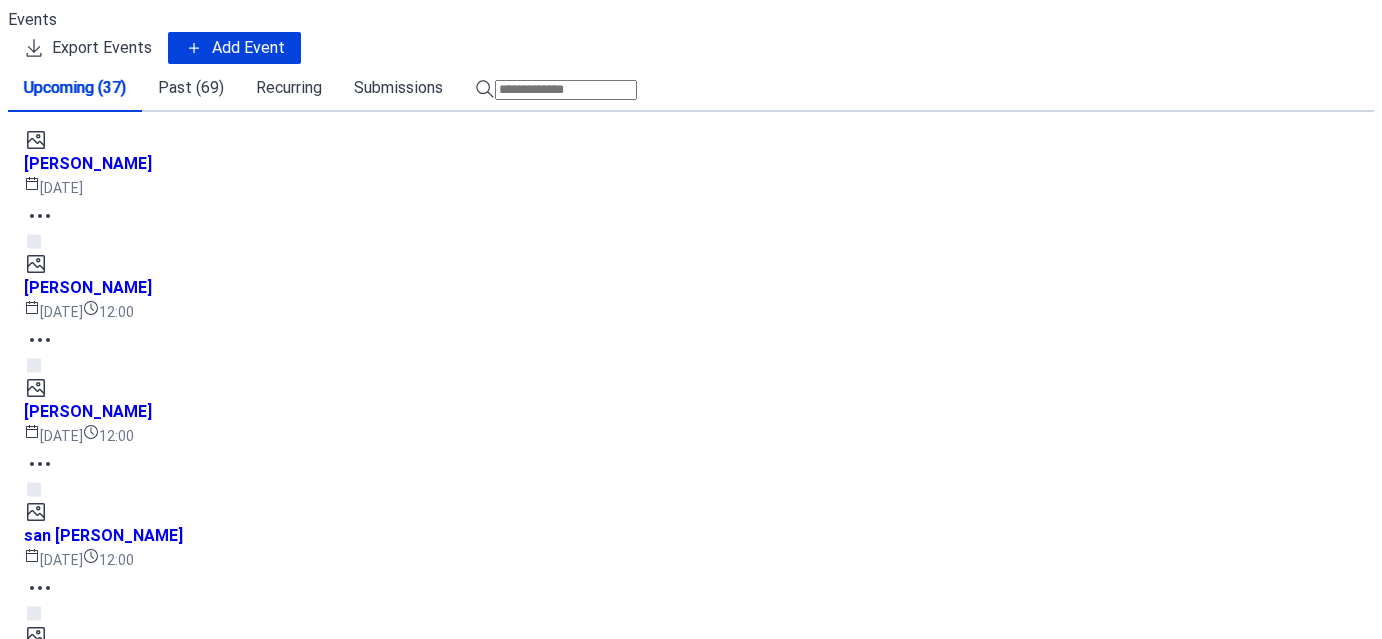 scroll, scrollTop: 0, scrollLeft: 0, axis: both 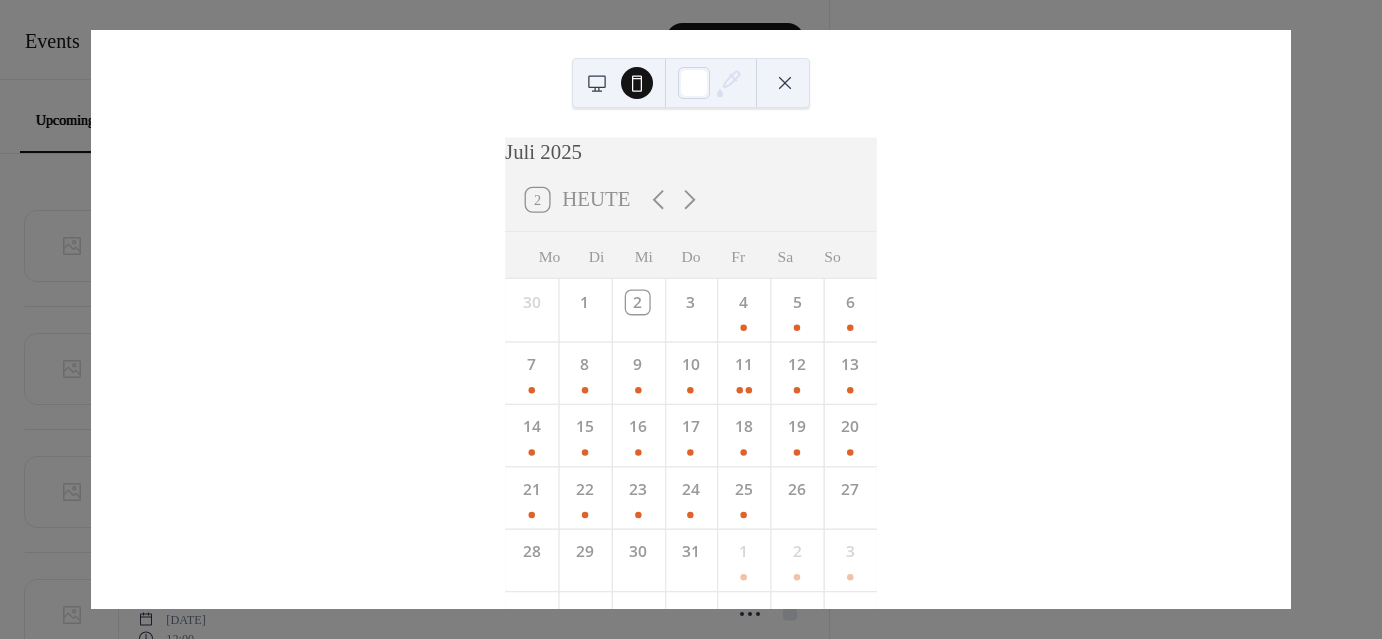 click at bounding box center (785, 83) 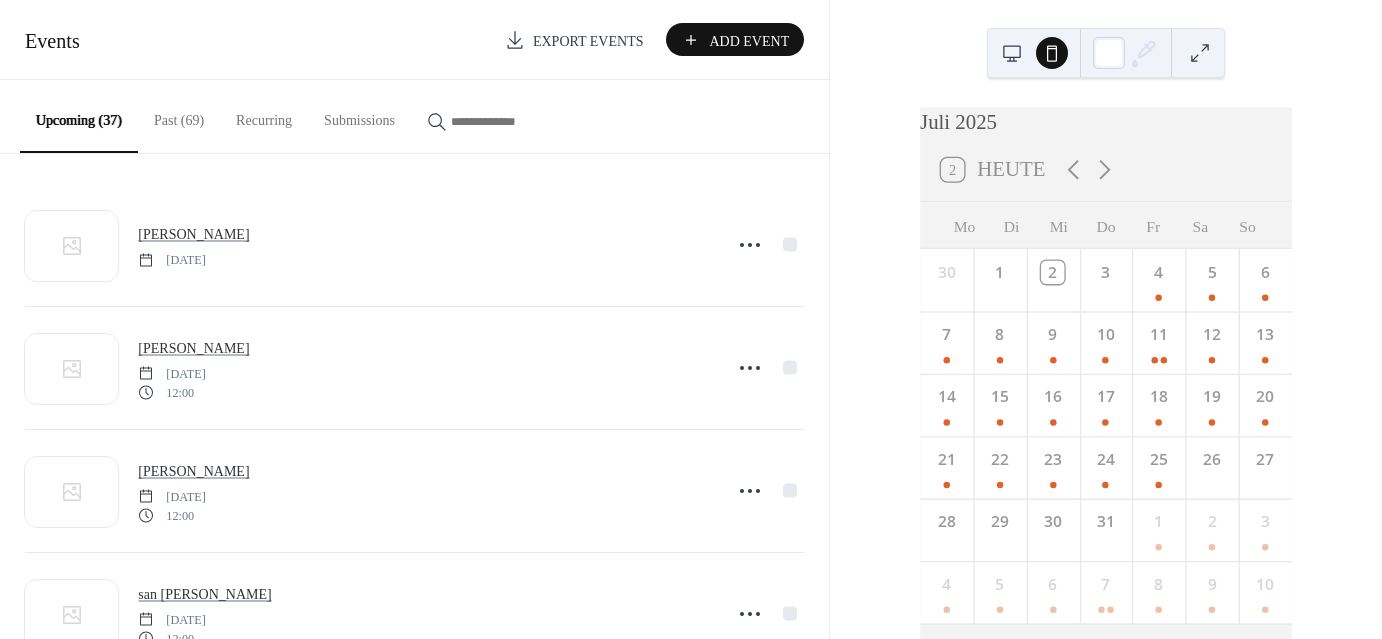click on "Export Events" at bounding box center (588, 41) 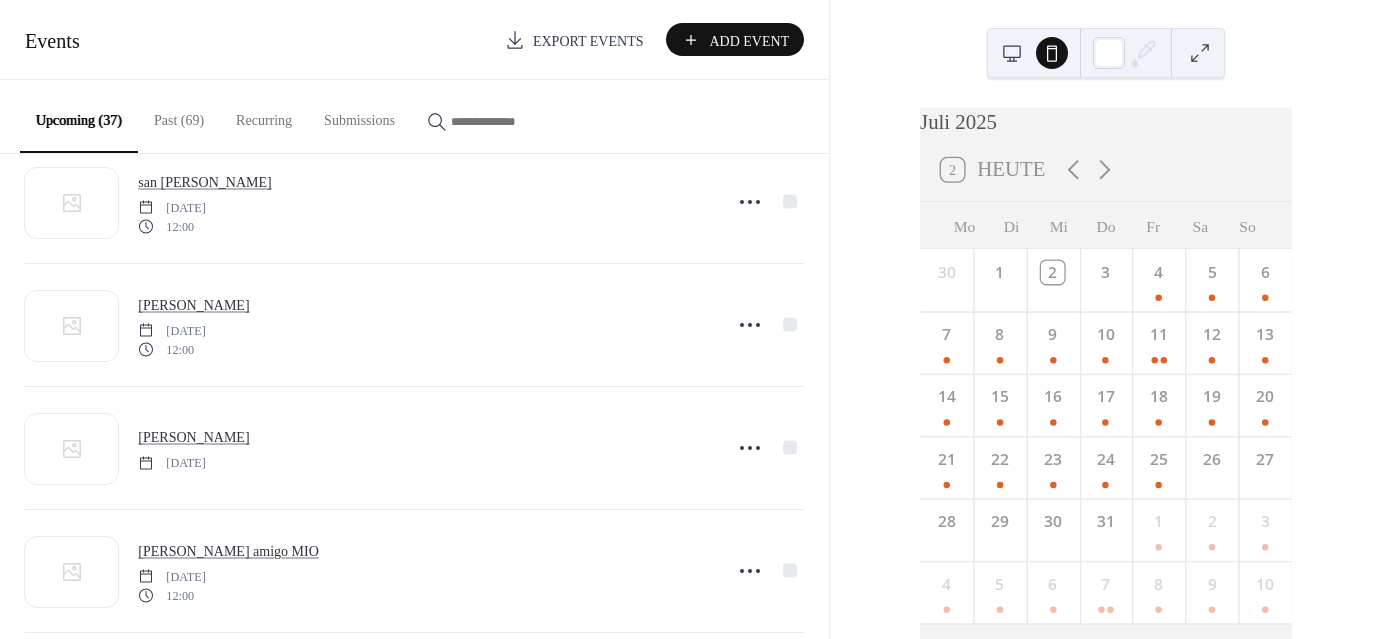 scroll, scrollTop: 0, scrollLeft: 0, axis: both 